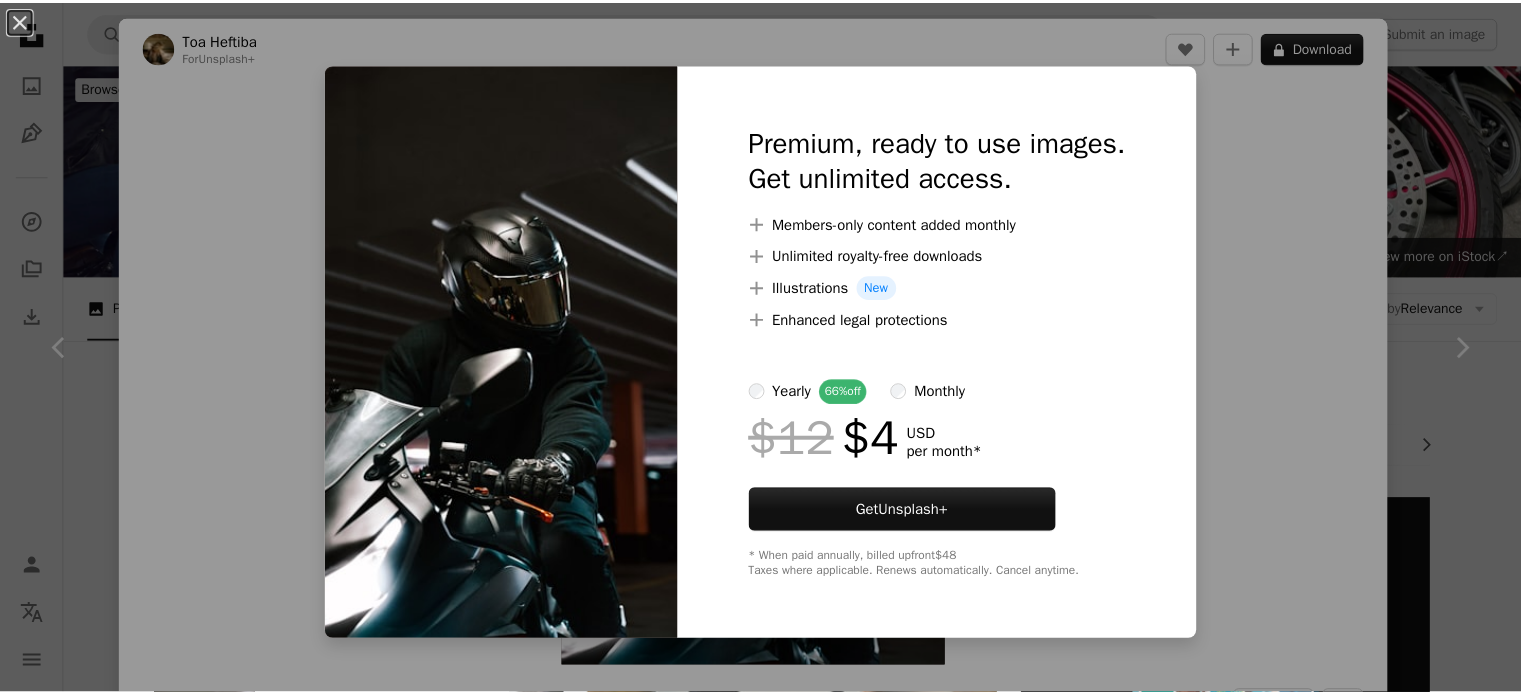 scroll, scrollTop: 2360, scrollLeft: 0, axis: vertical 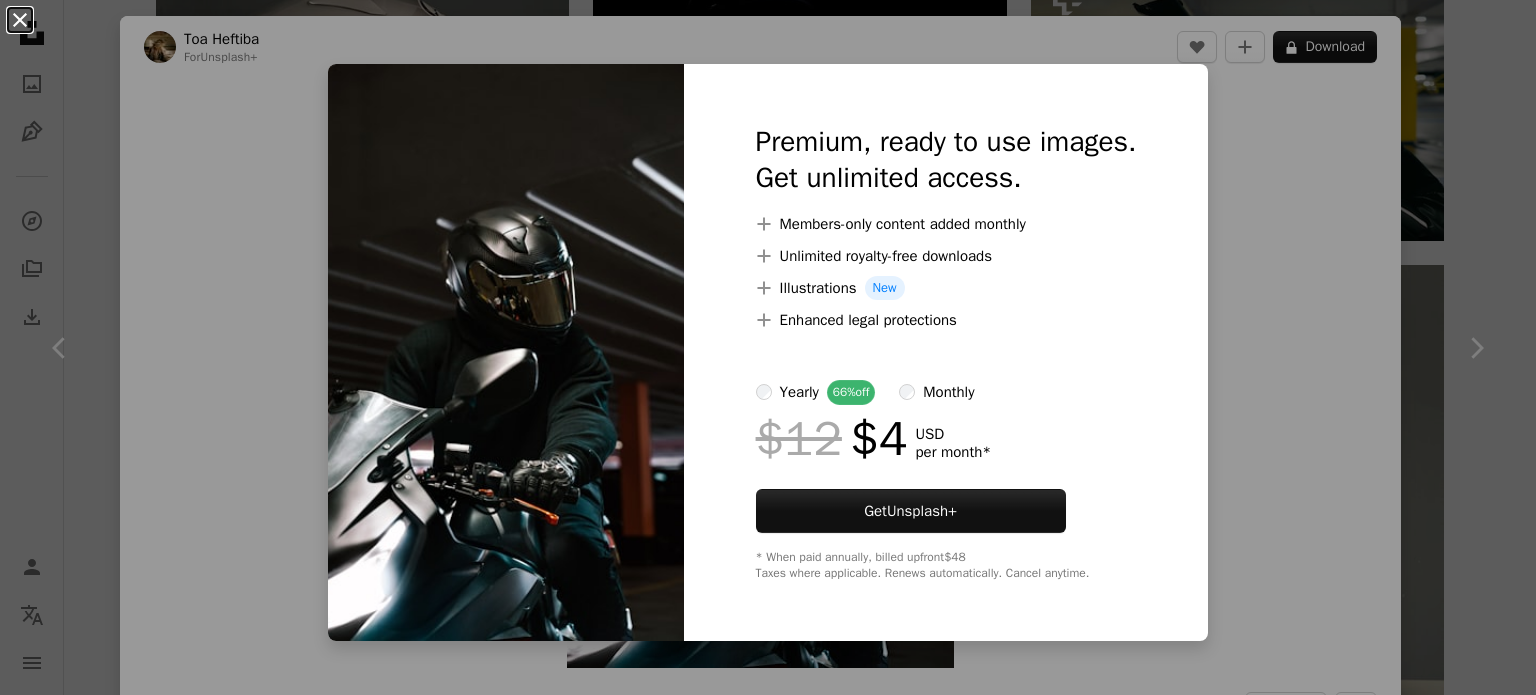 click on "An X shape" at bounding box center (20, 20) 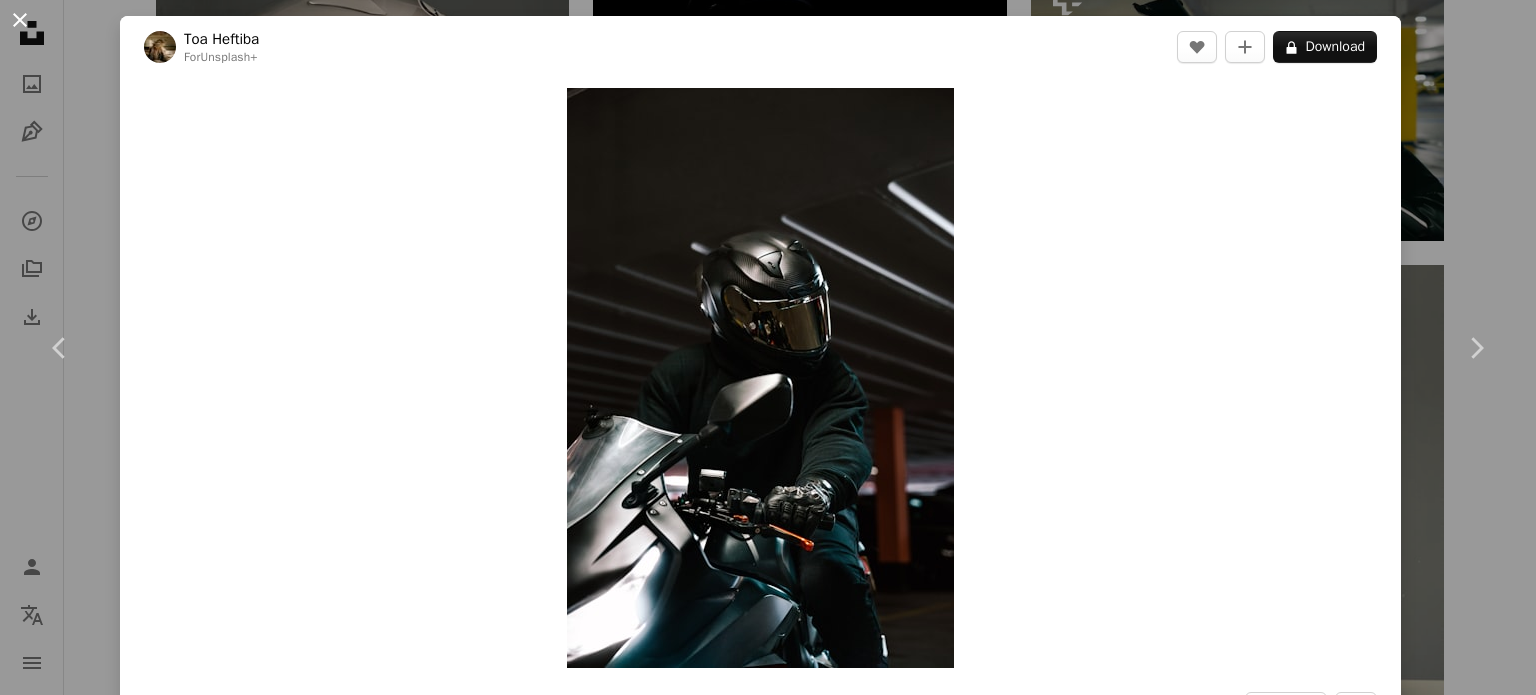 click on "An X shape" at bounding box center (20, 20) 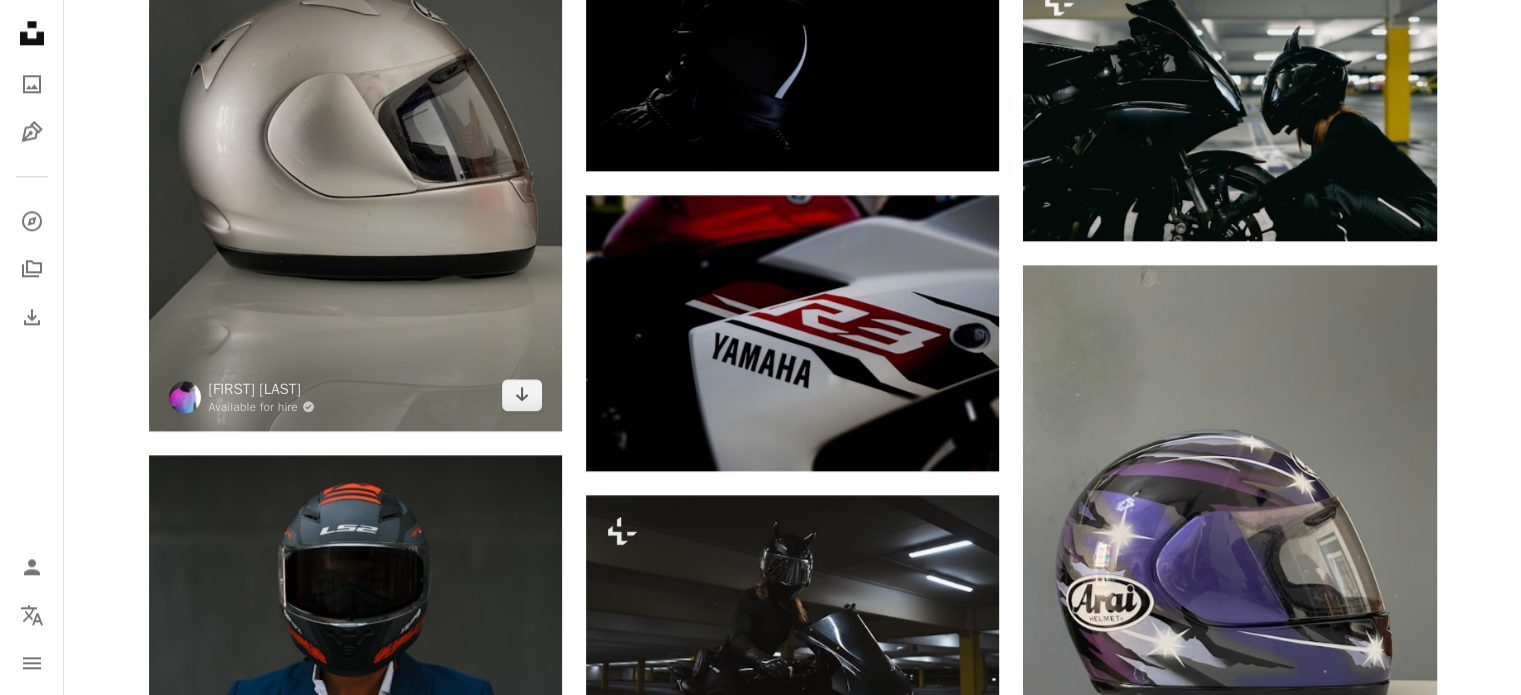 click at bounding box center [355, 155] 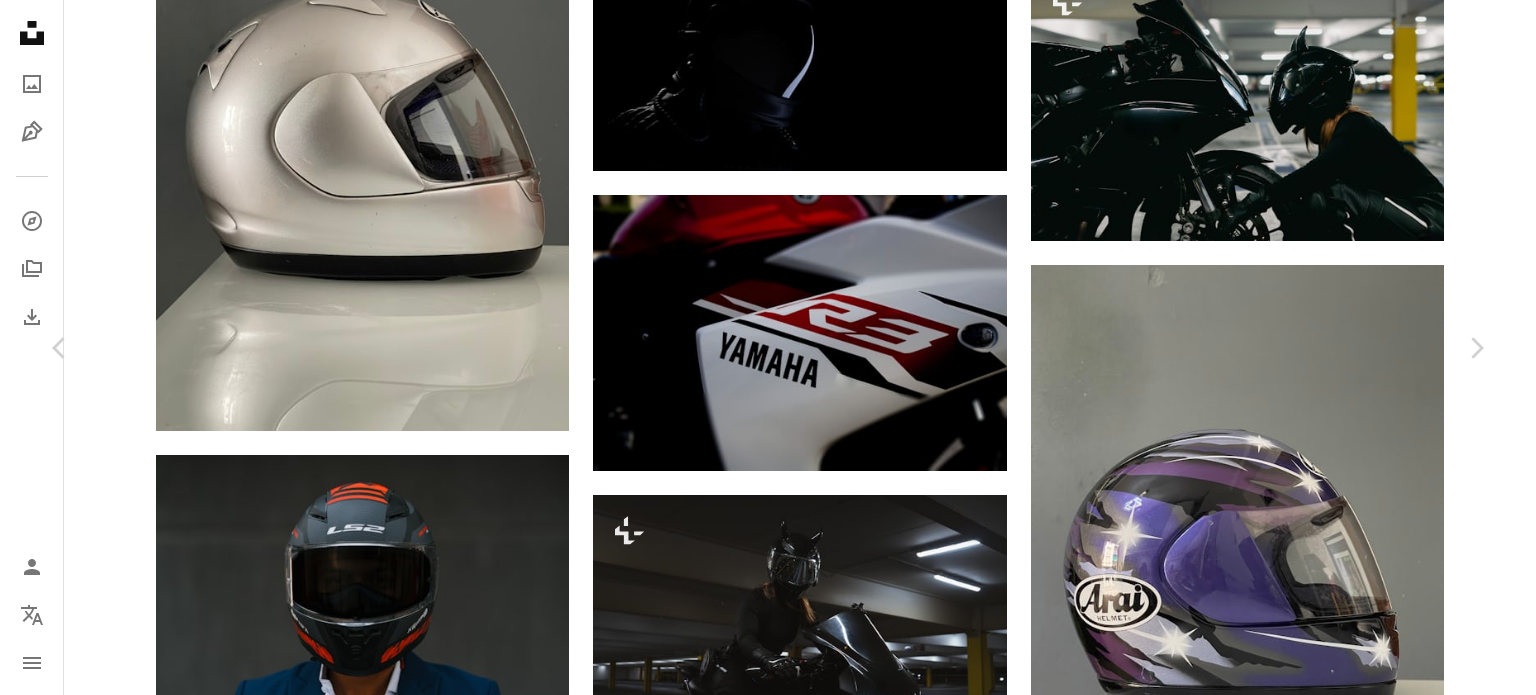 click on "Download free" at bounding box center [1287, 2676] 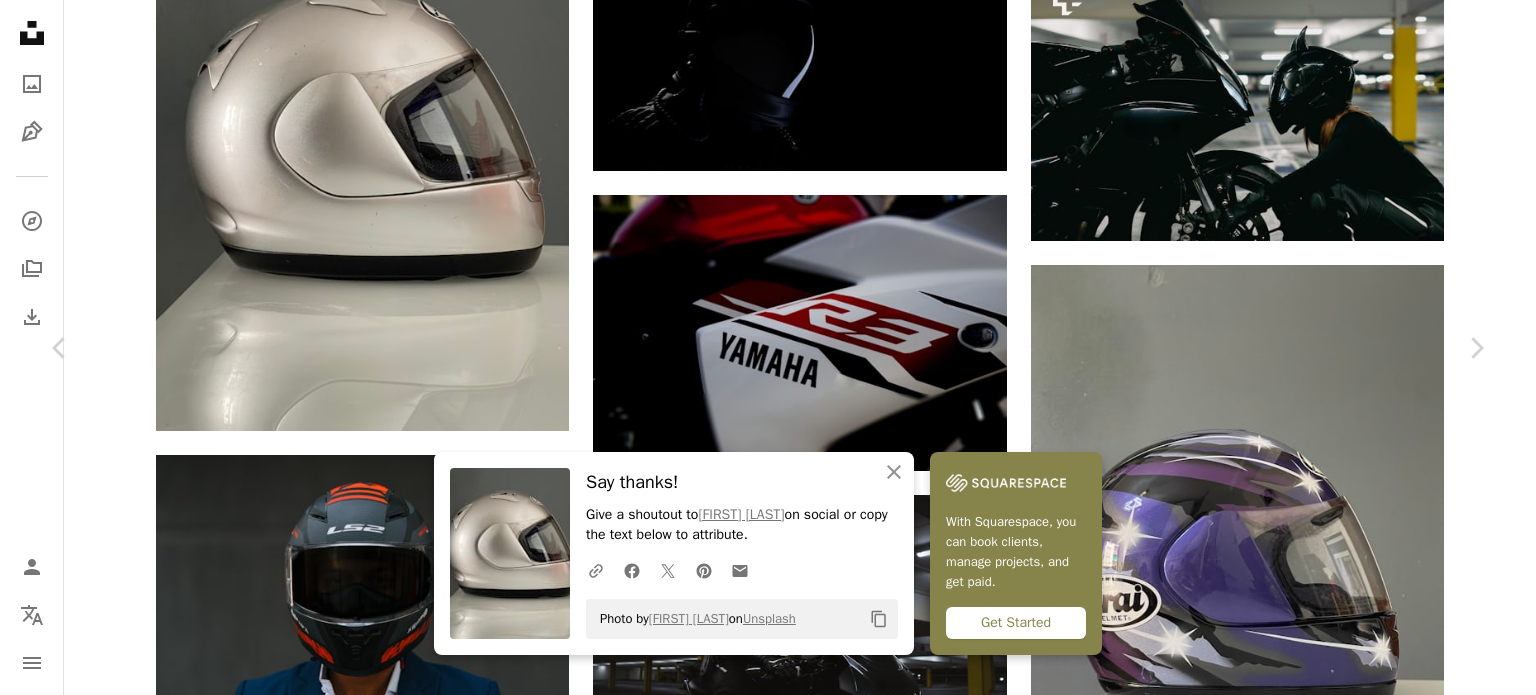 type 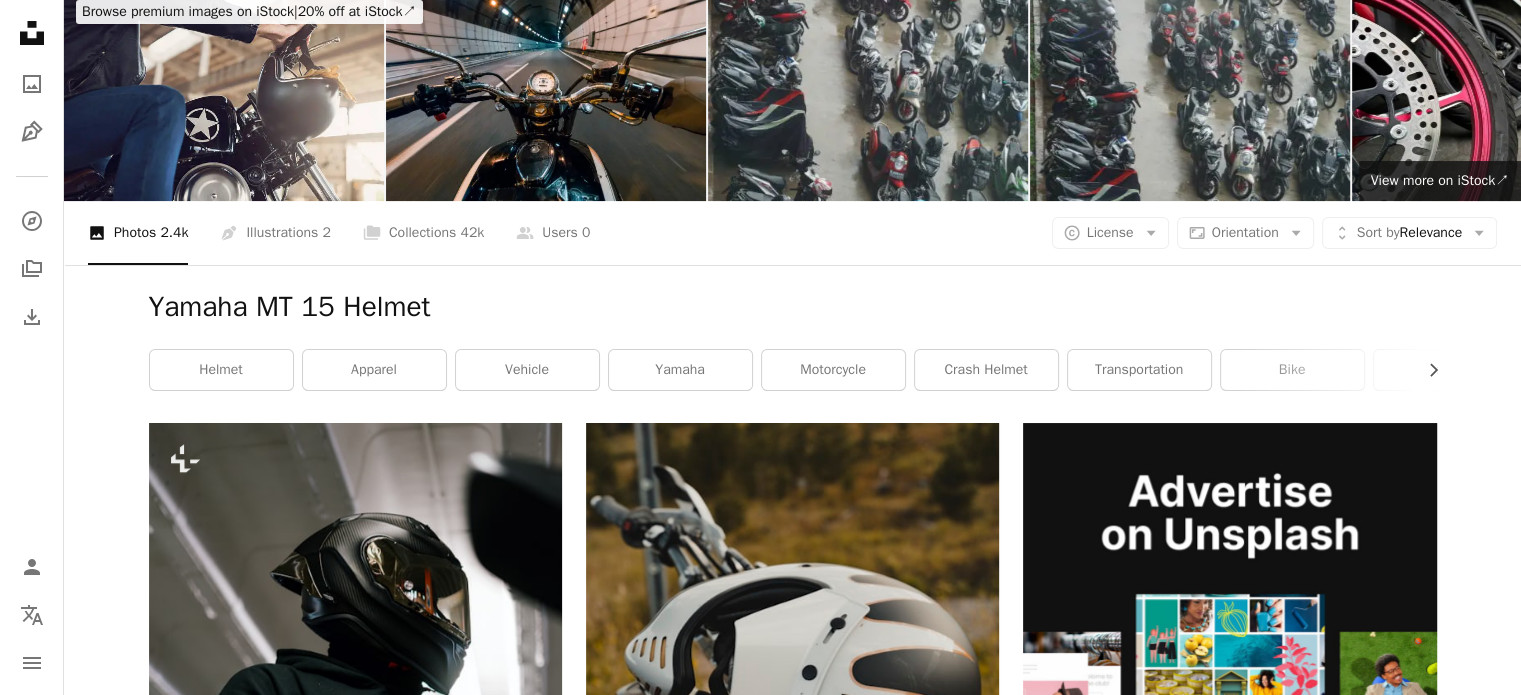 scroll, scrollTop: 0, scrollLeft: 0, axis: both 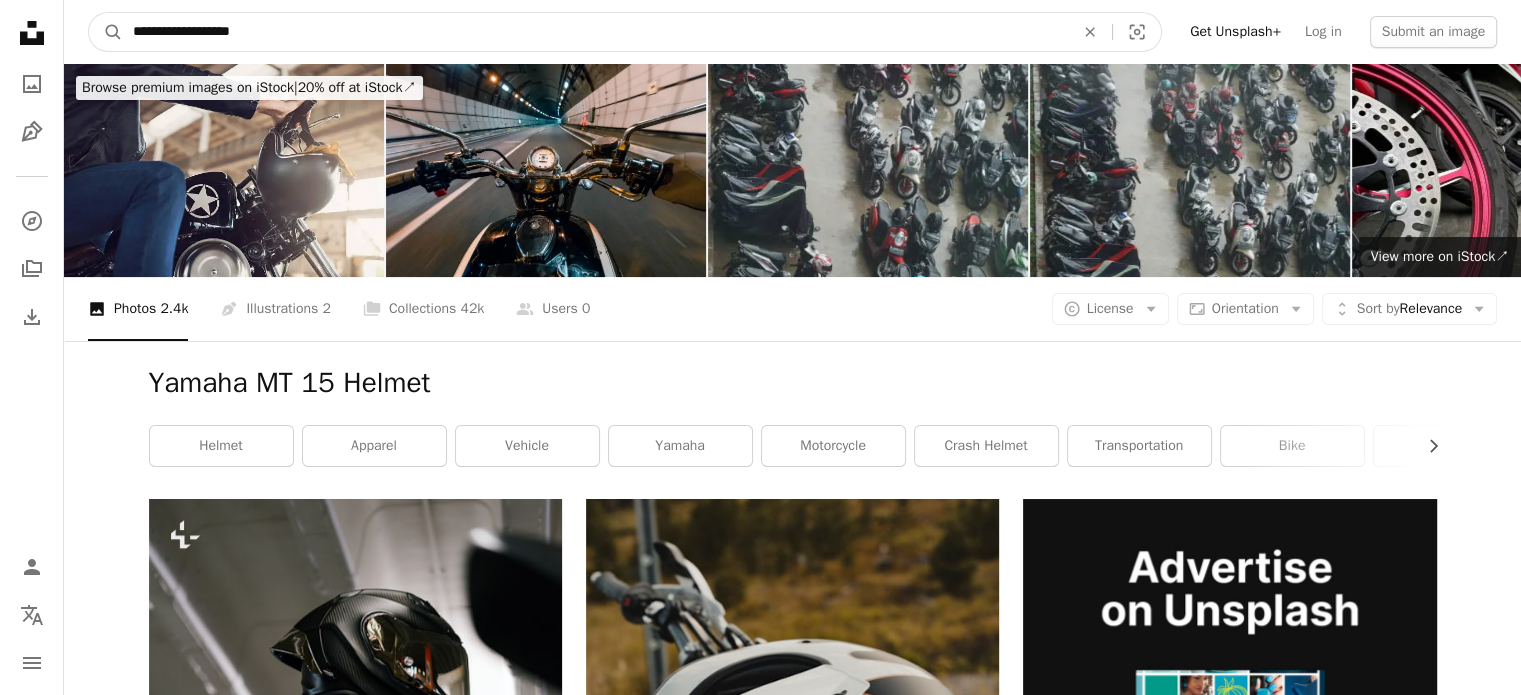 click on "**********" at bounding box center (595, 32) 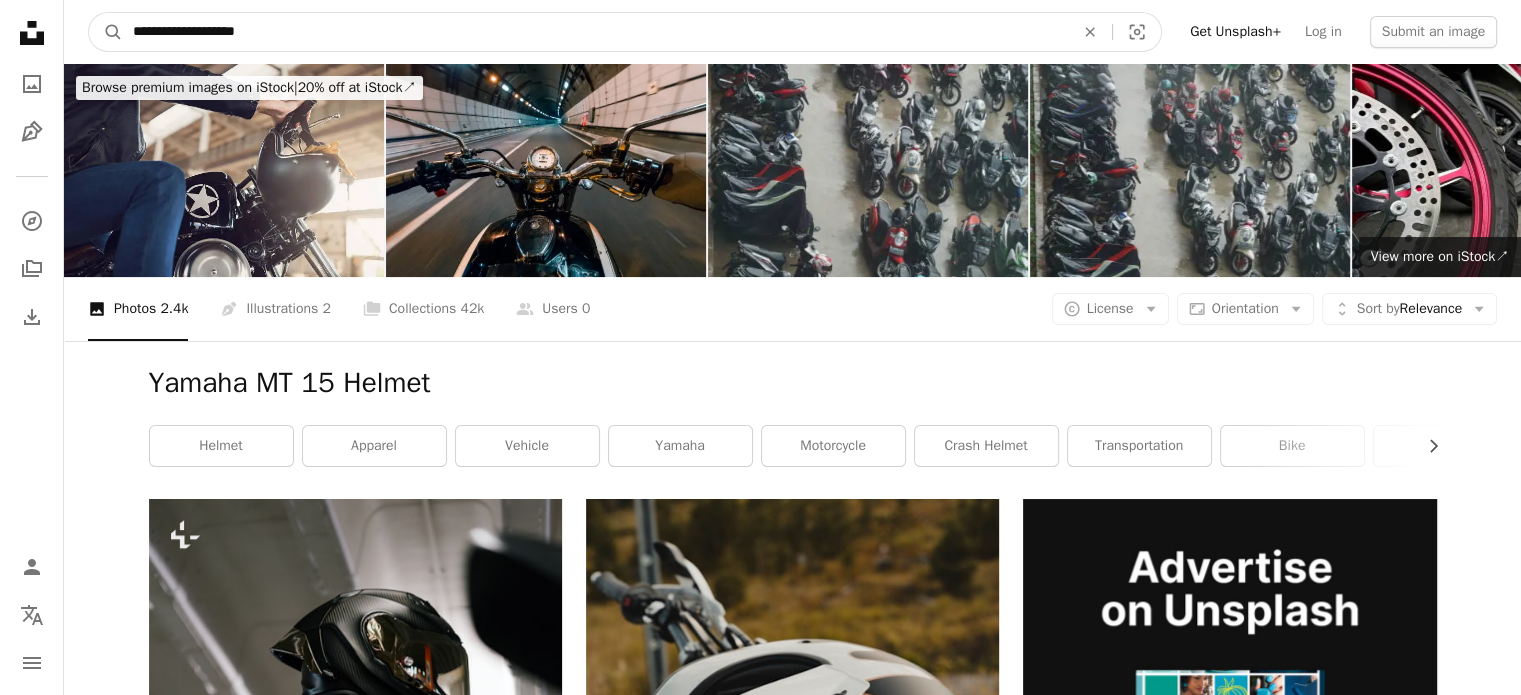 type on "**********" 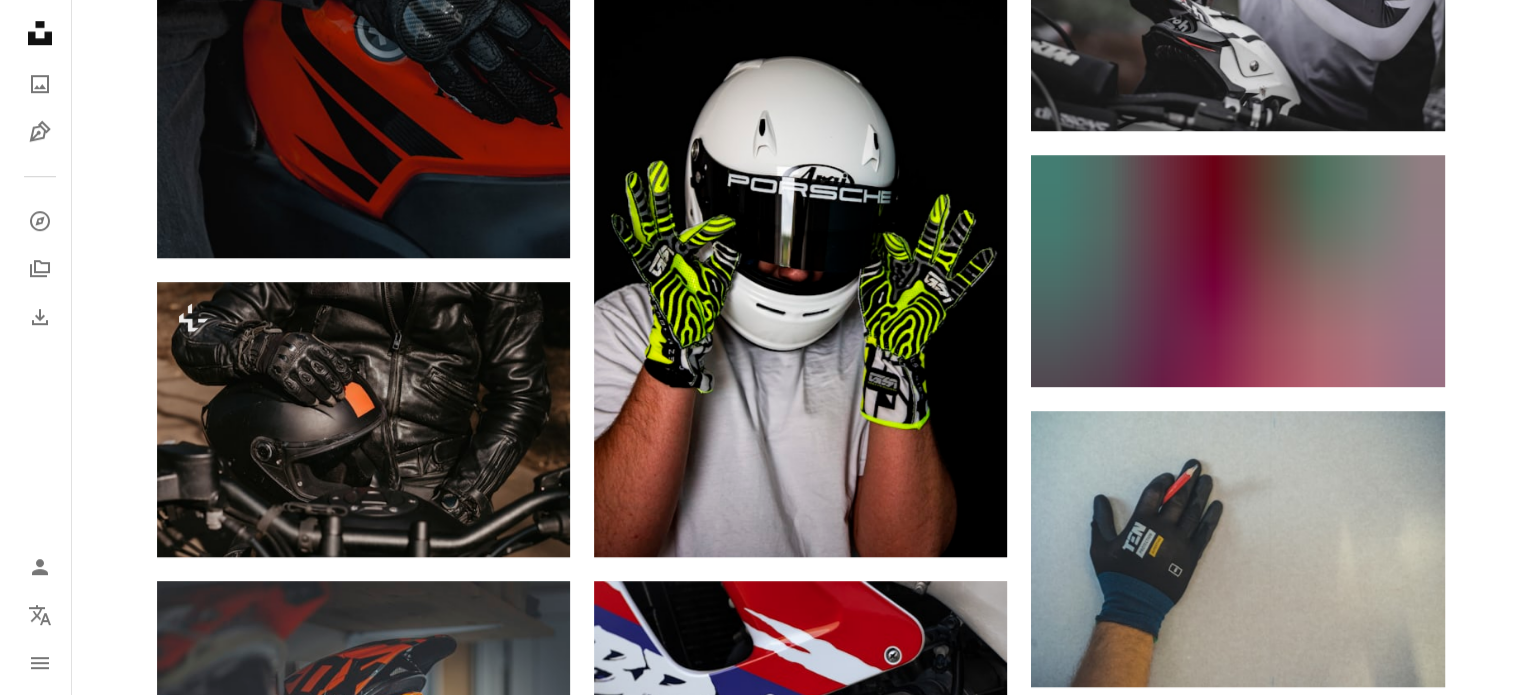 scroll, scrollTop: 1466, scrollLeft: 0, axis: vertical 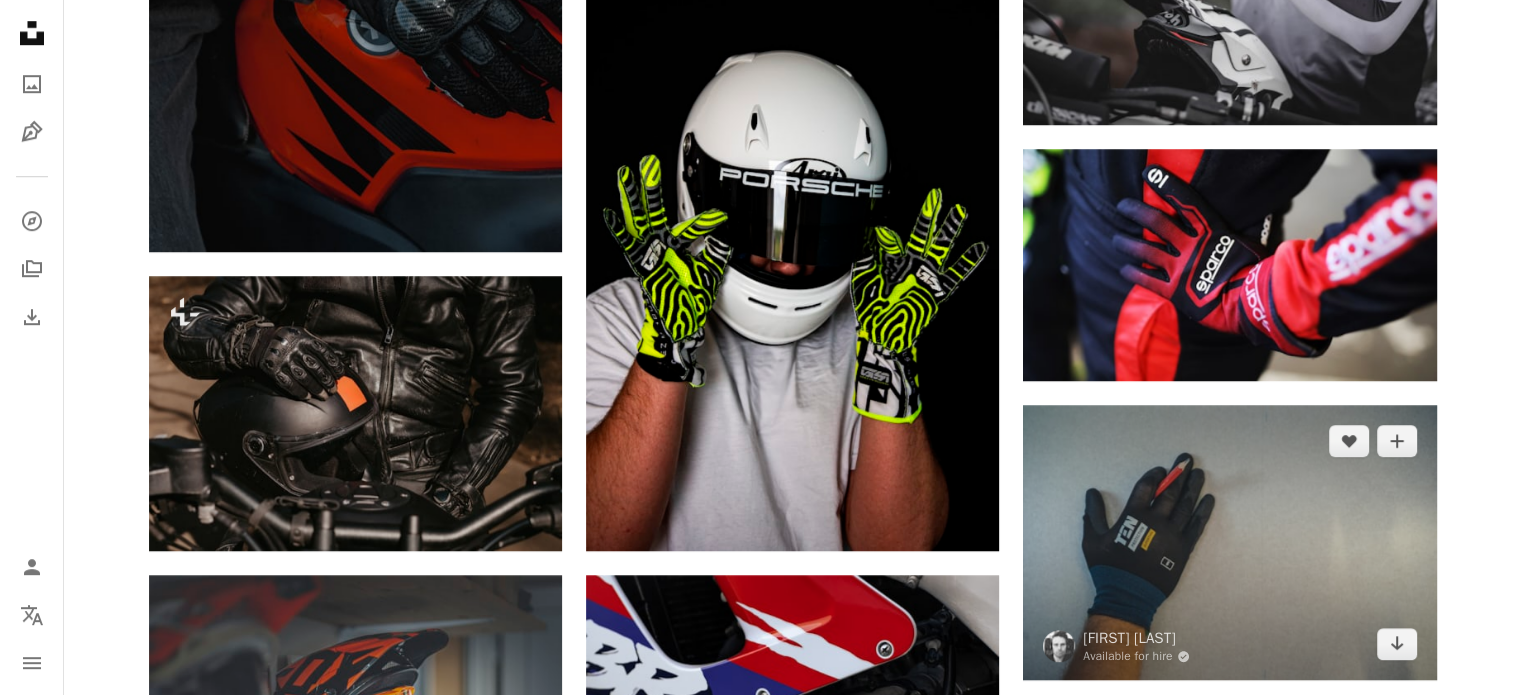 click at bounding box center (1229, 542) 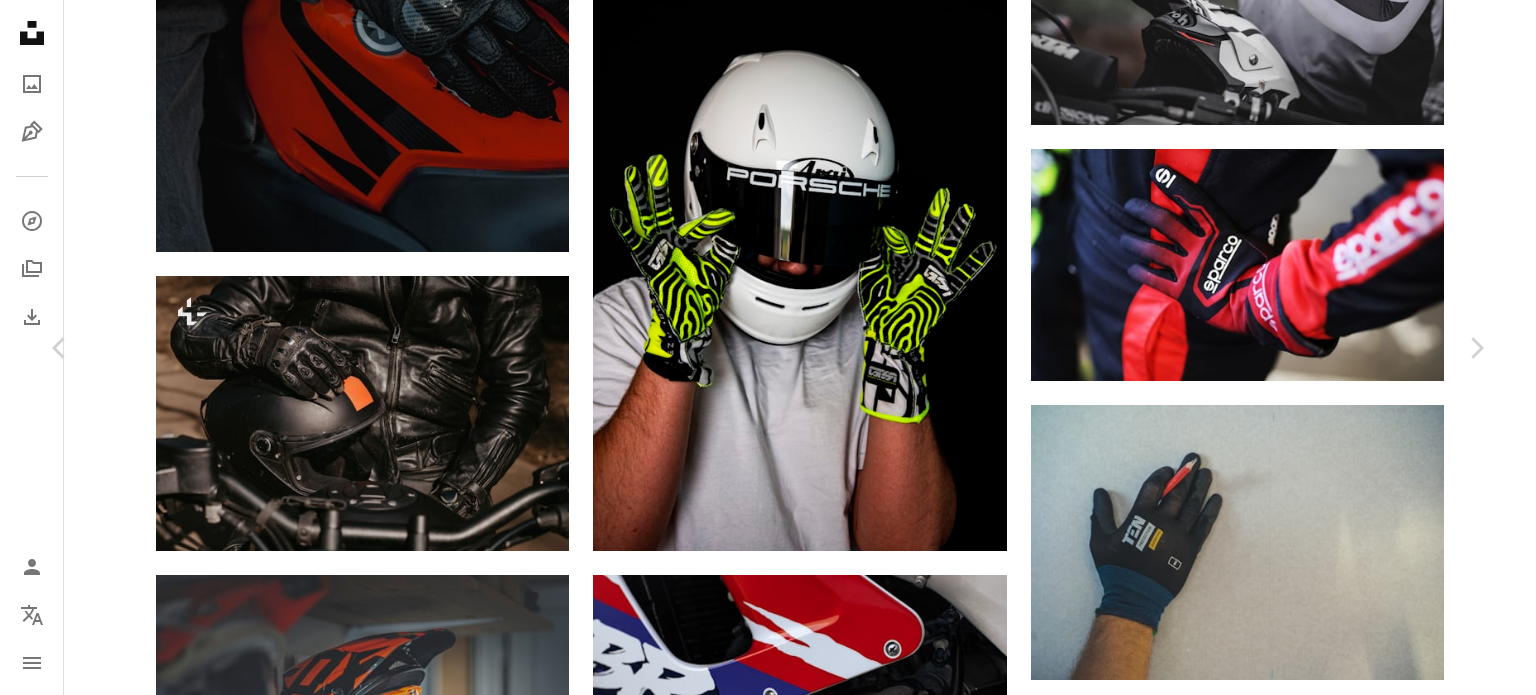 scroll, scrollTop: 1042, scrollLeft: 0, axis: vertical 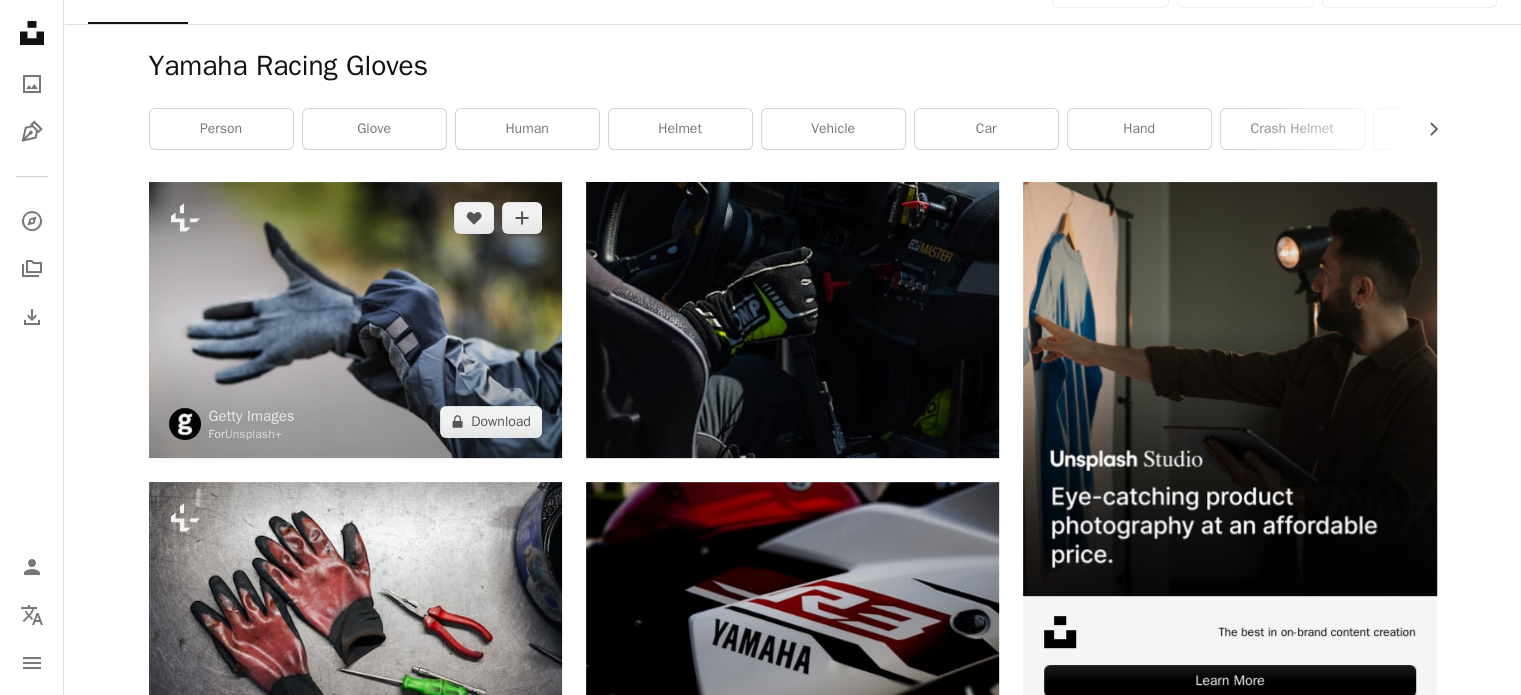 click at bounding box center (355, 319) 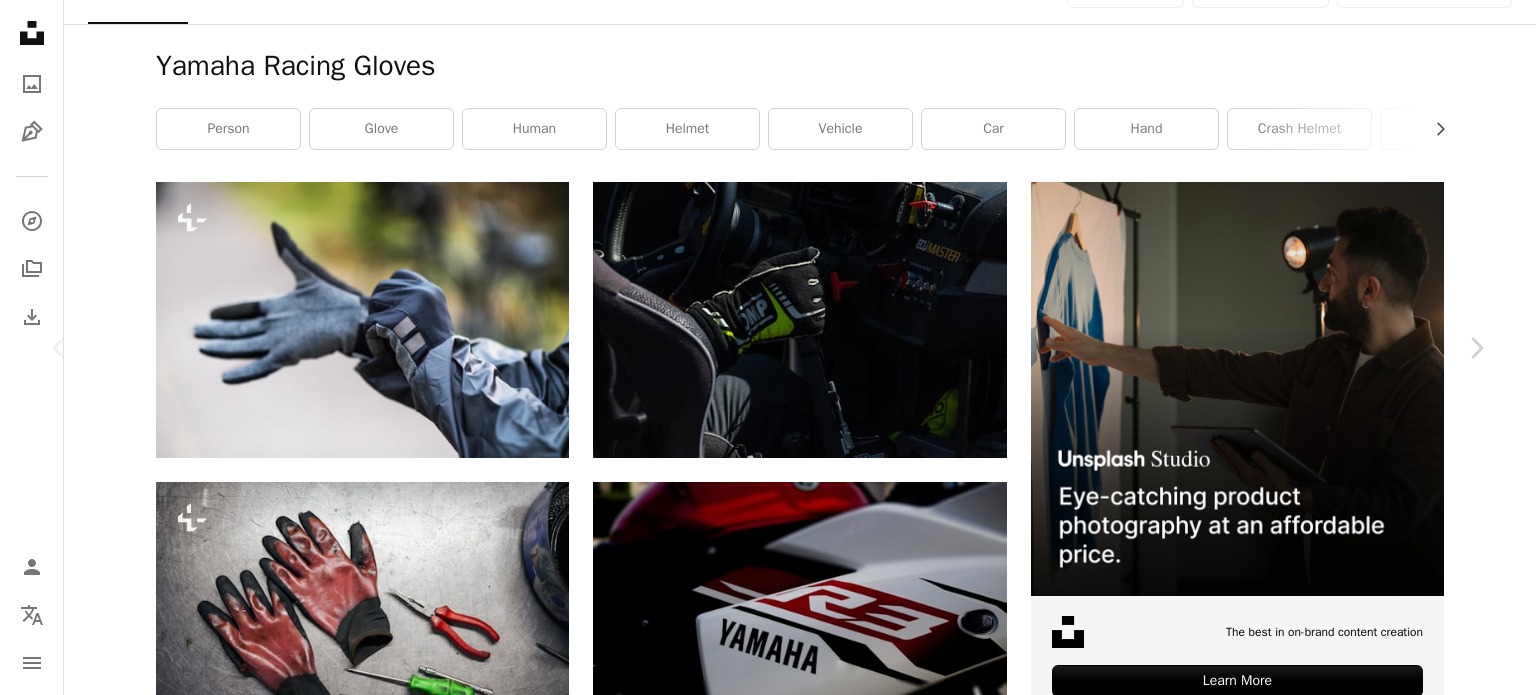 scroll, scrollTop: 721, scrollLeft: 0, axis: vertical 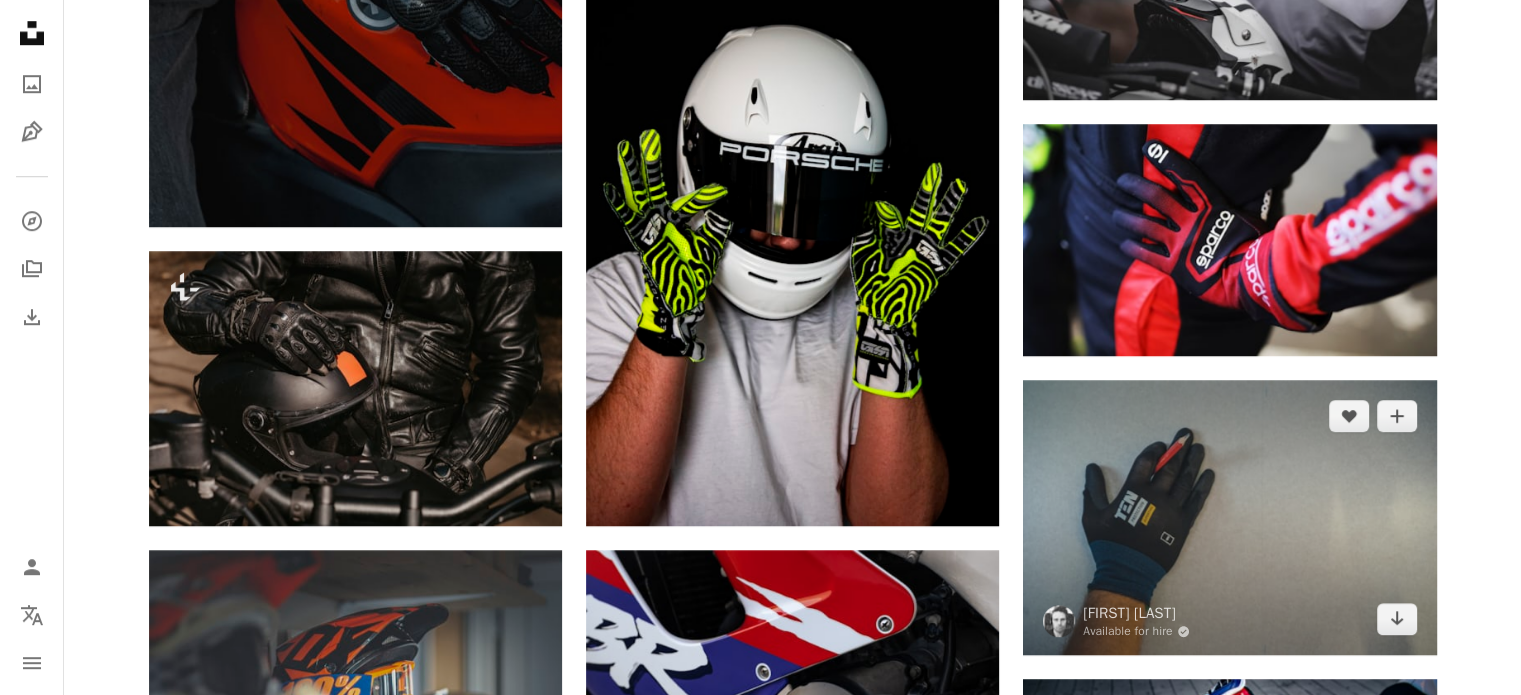 click at bounding box center [1229, 517] 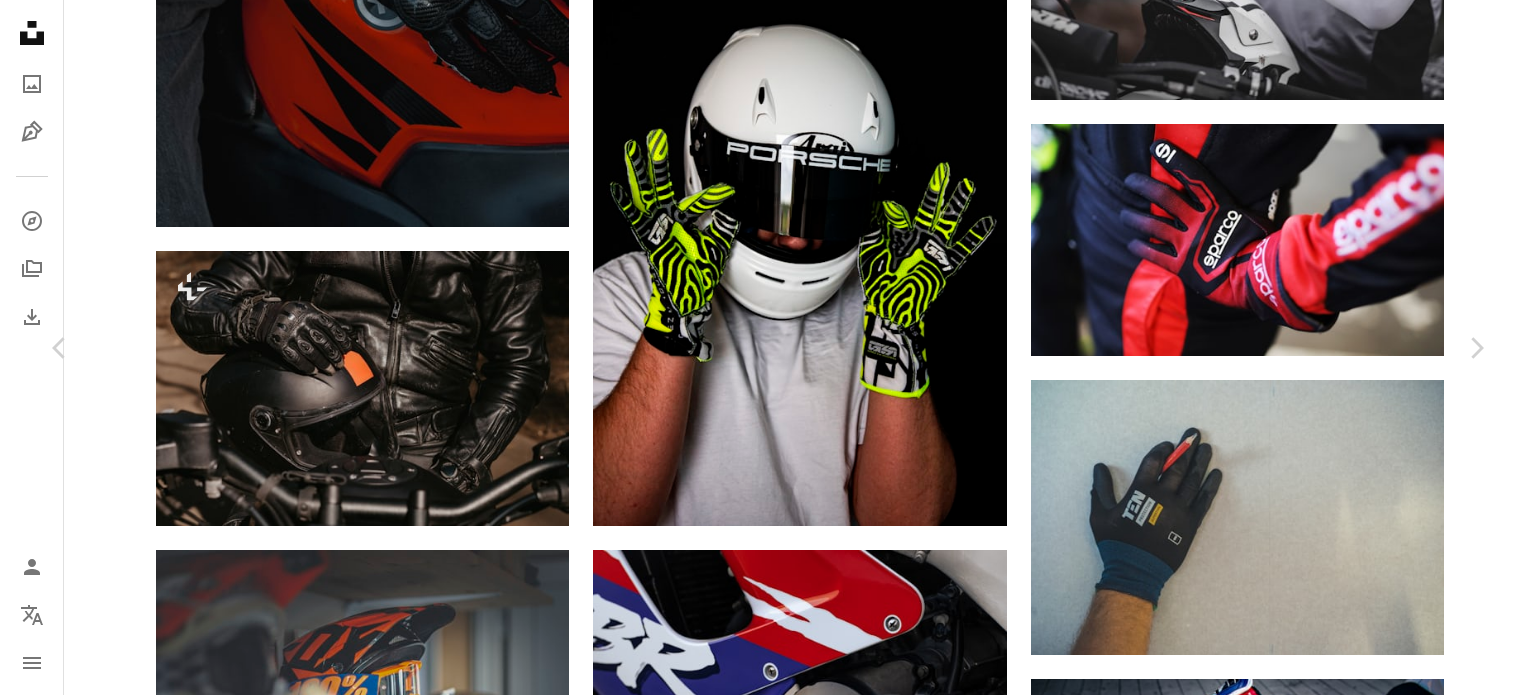 scroll, scrollTop: 1049, scrollLeft: 0, axis: vertical 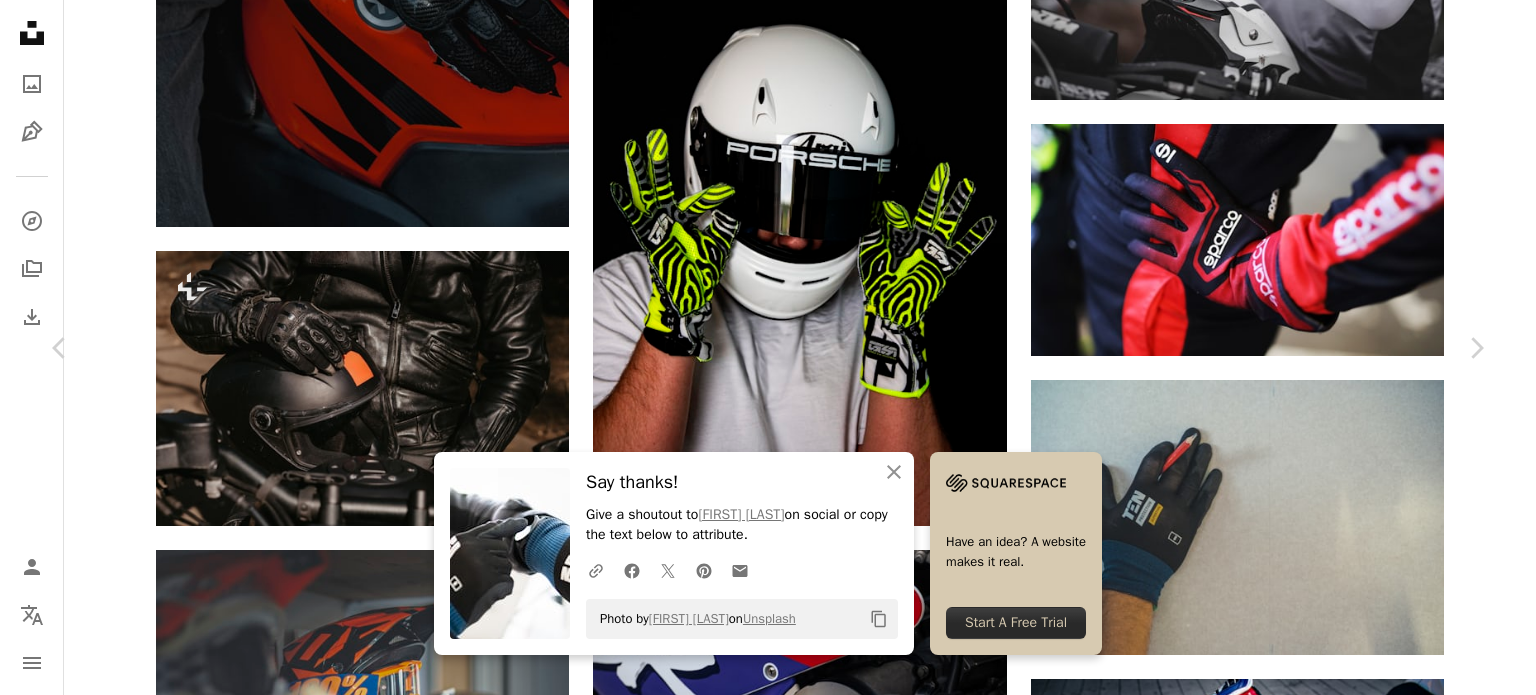 click on "An X shape" at bounding box center [20, 20] 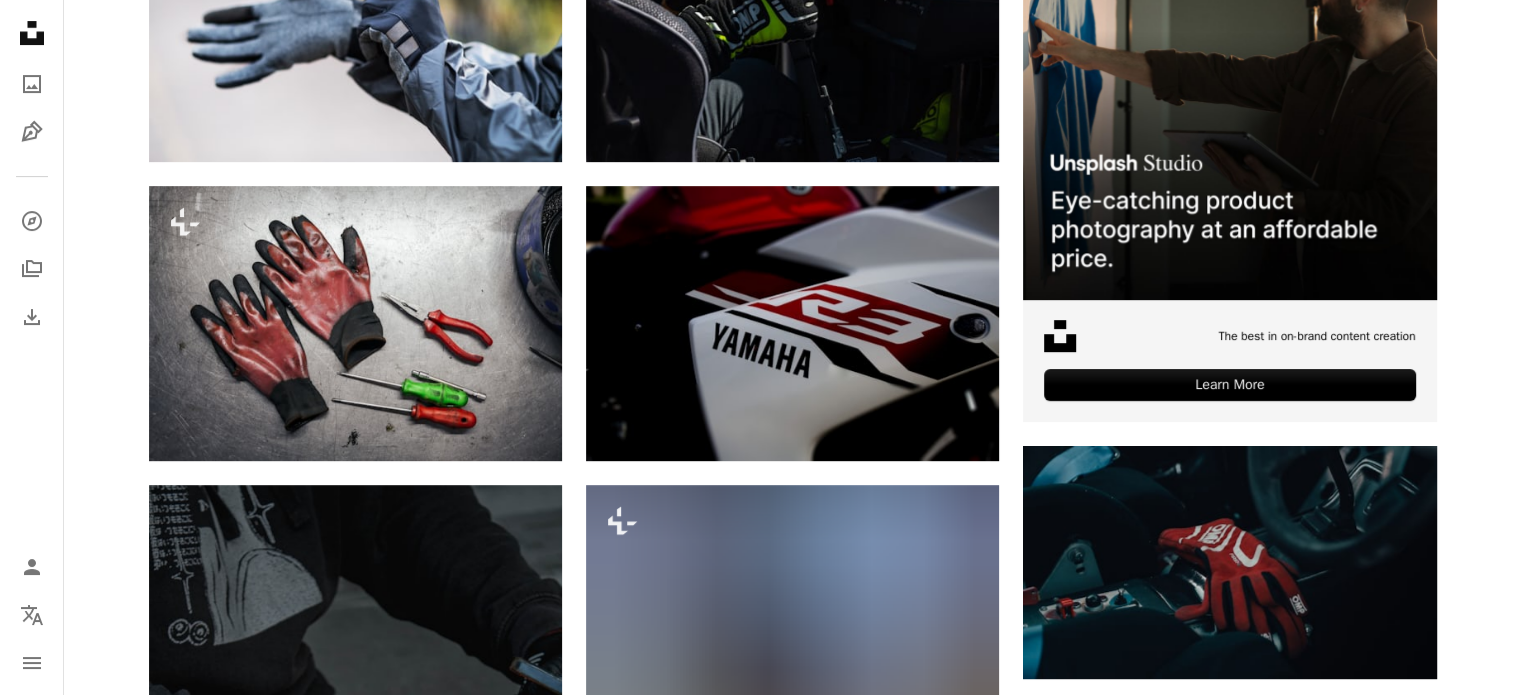 scroll, scrollTop: 0, scrollLeft: 0, axis: both 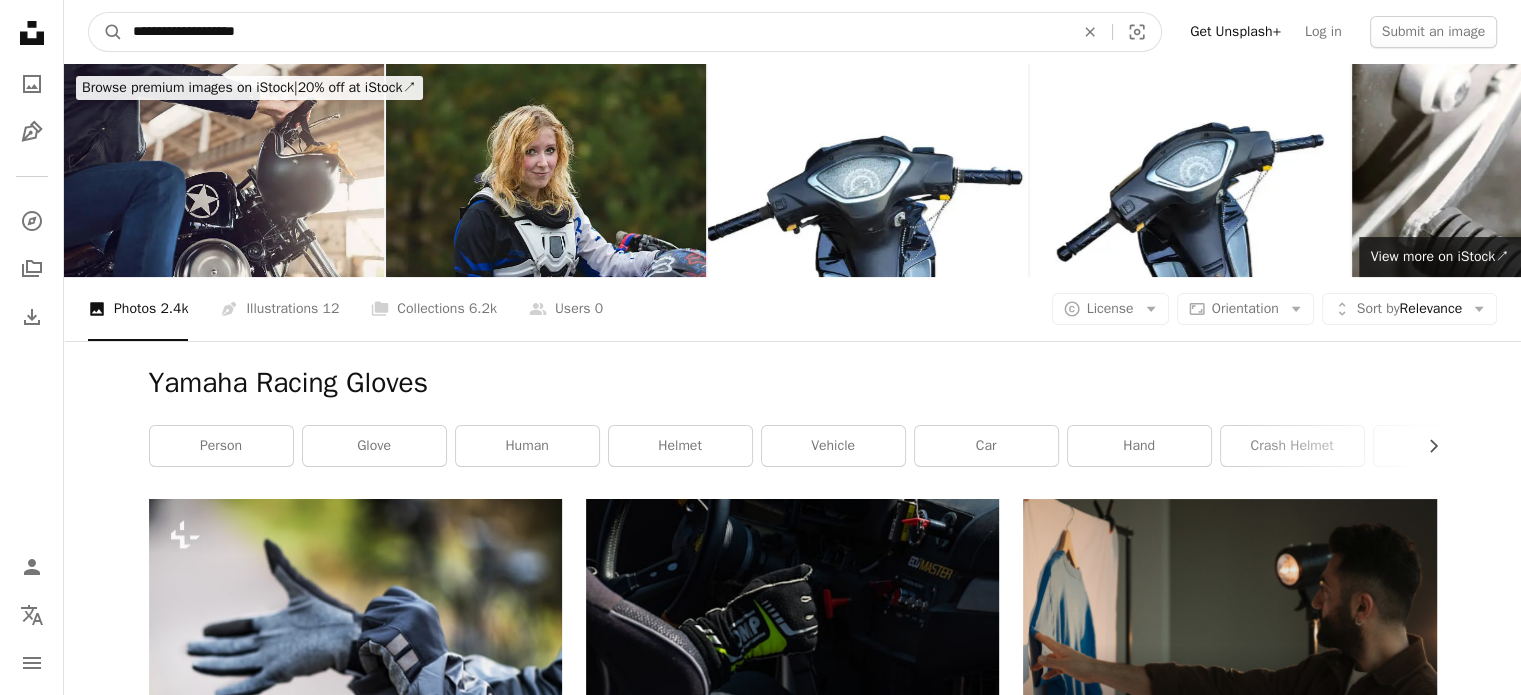 click on "**********" at bounding box center [595, 32] 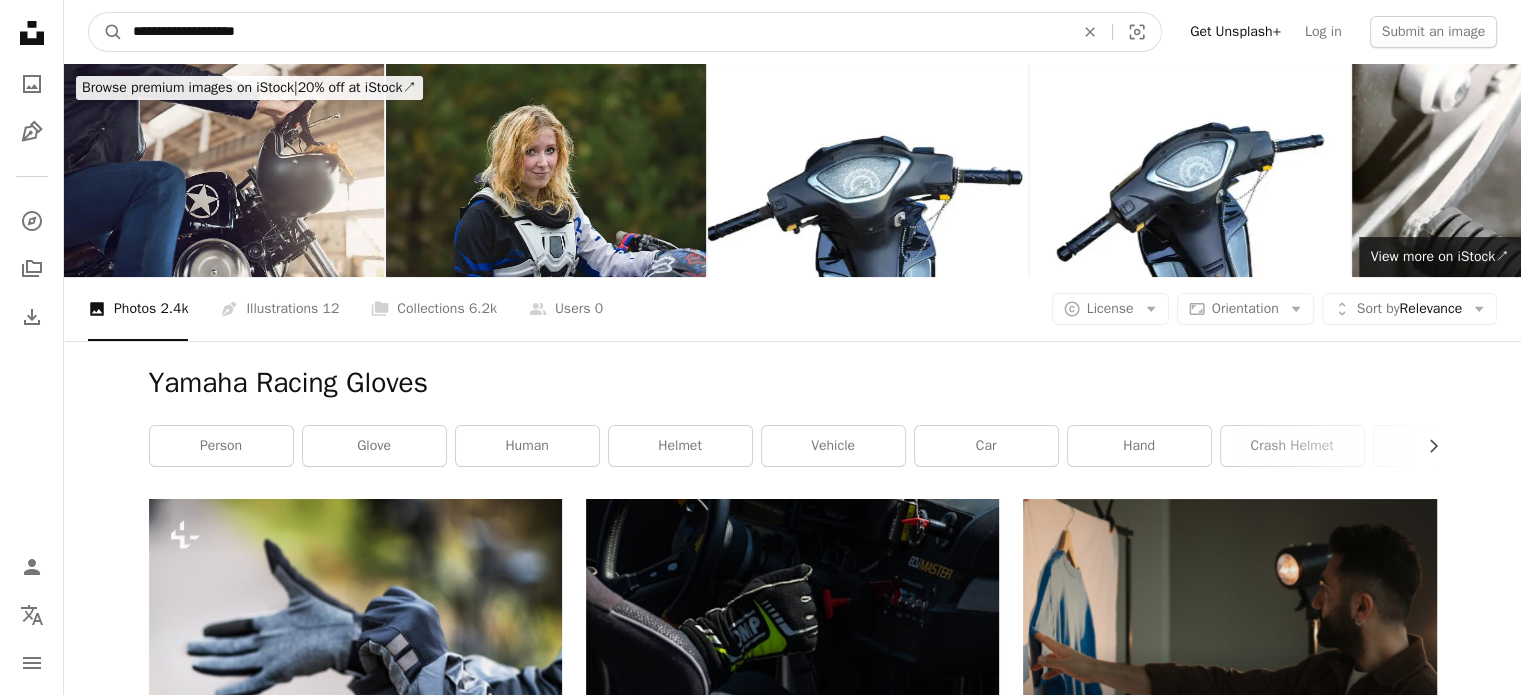 paste 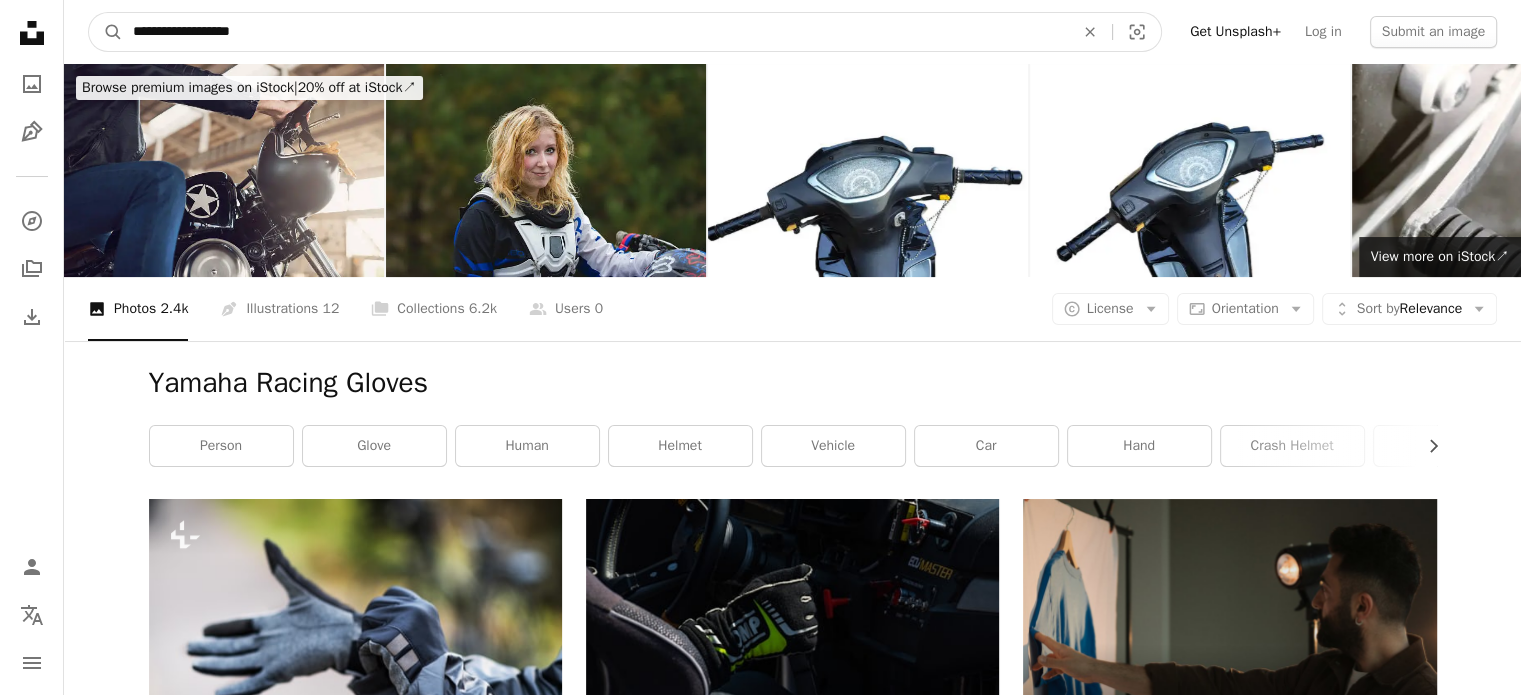 type on "**********" 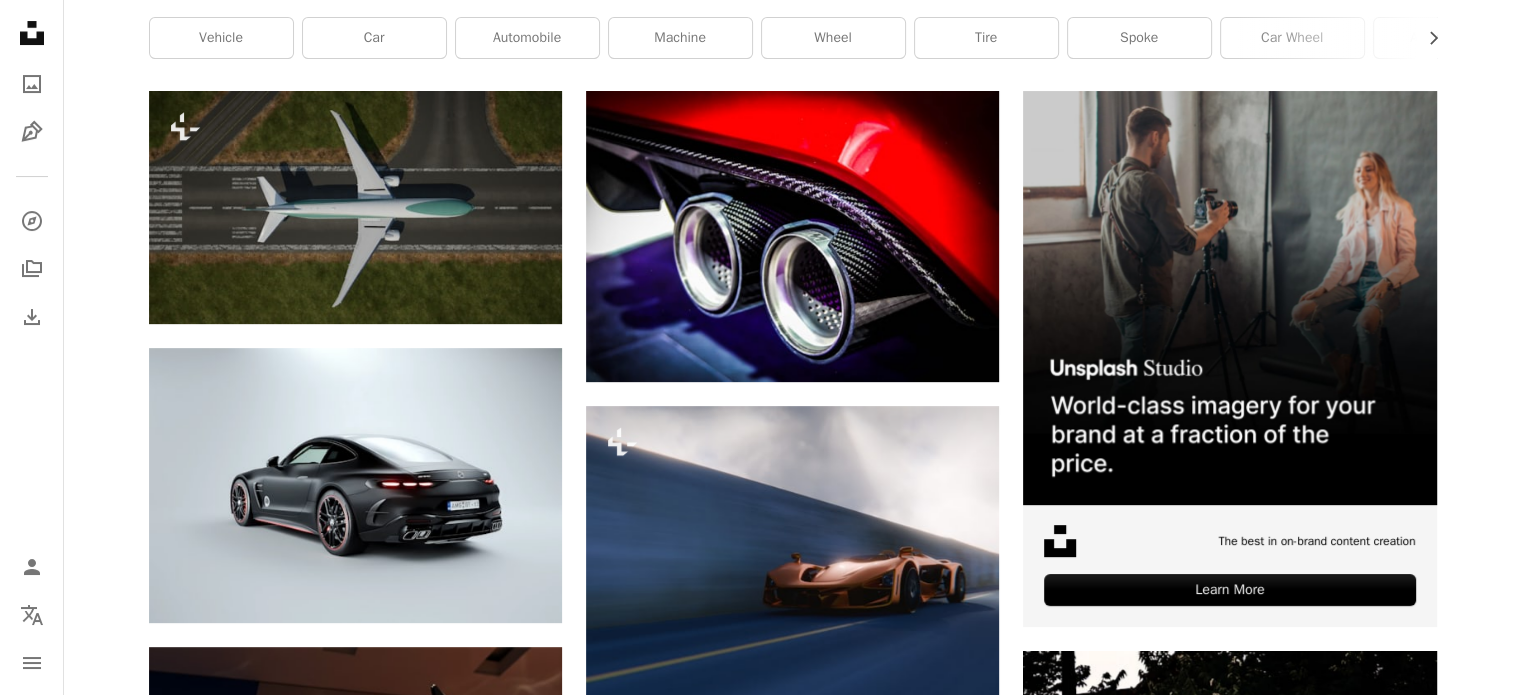 scroll, scrollTop: 168, scrollLeft: 0, axis: vertical 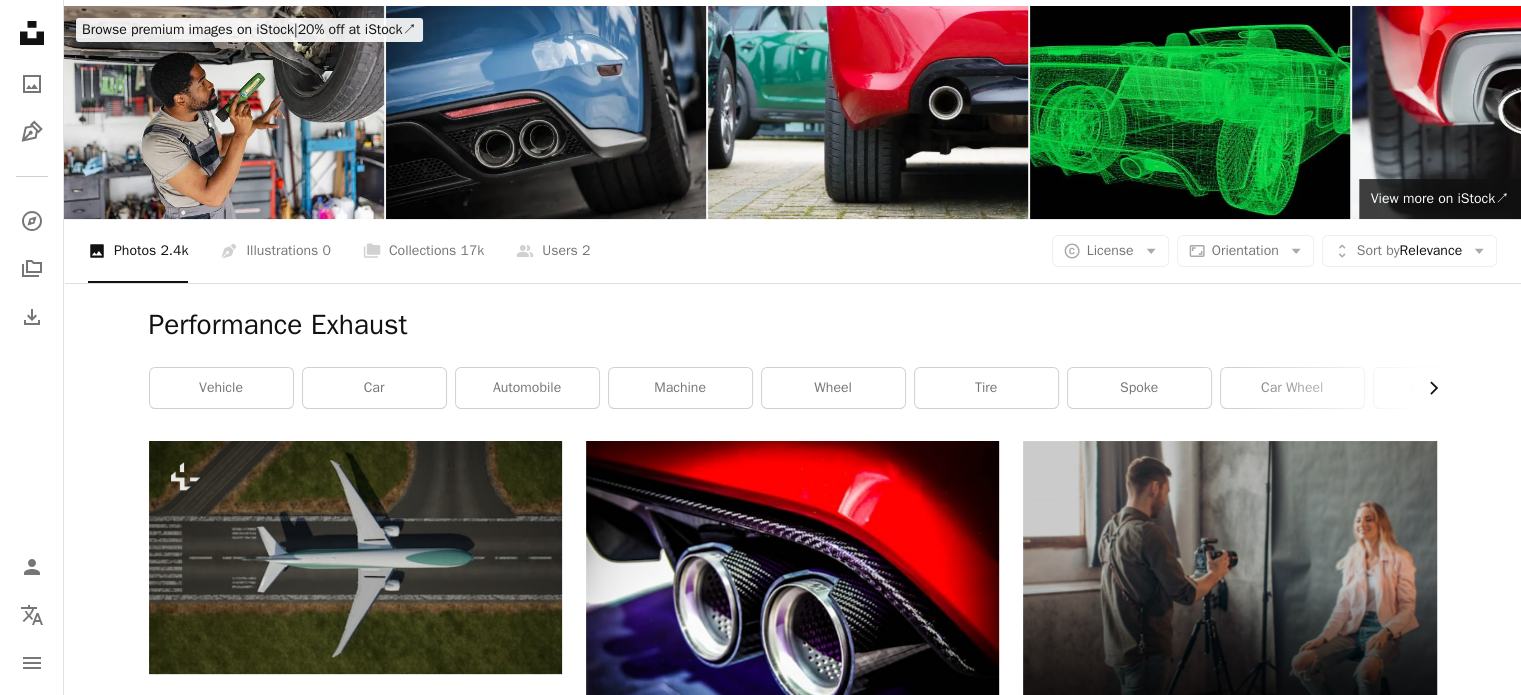 click on "Chevron right" 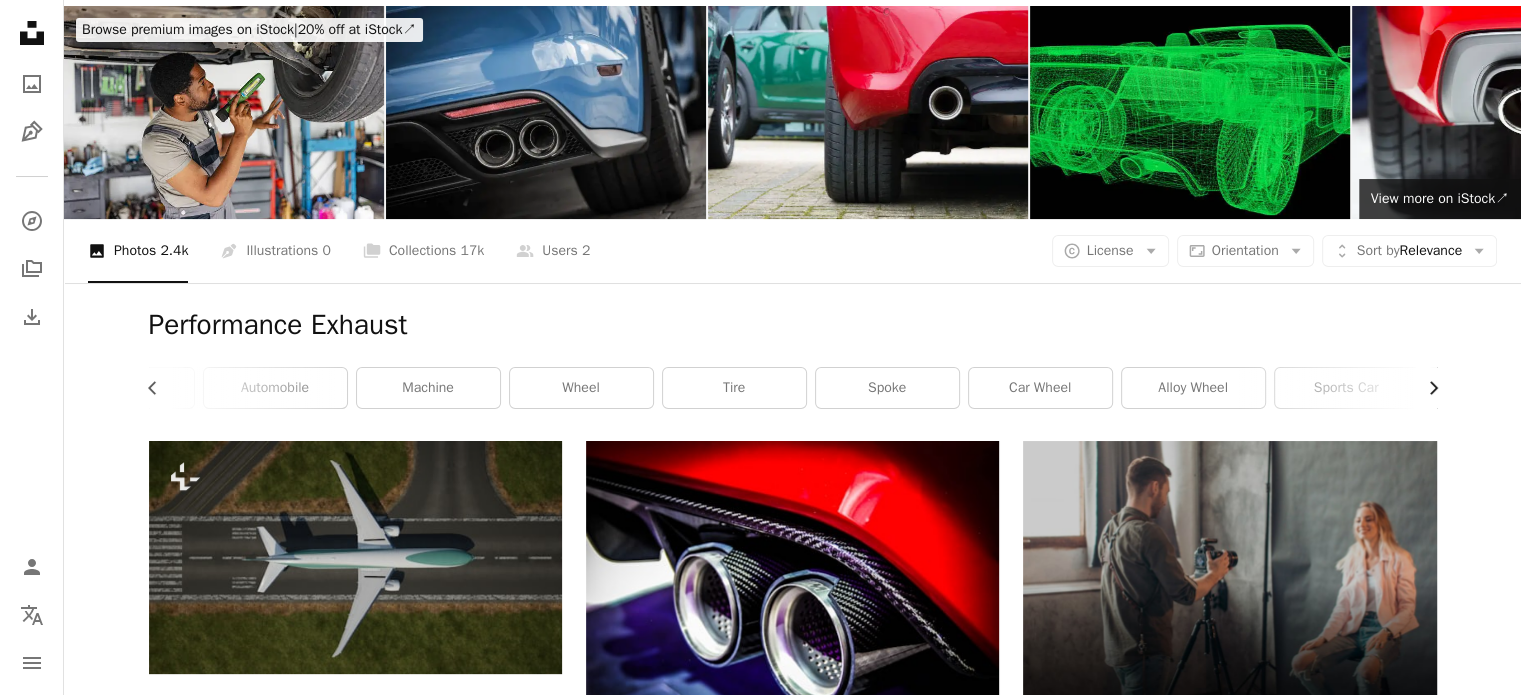 scroll, scrollTop: 0, scrollLeft: 300, axis: horizontal 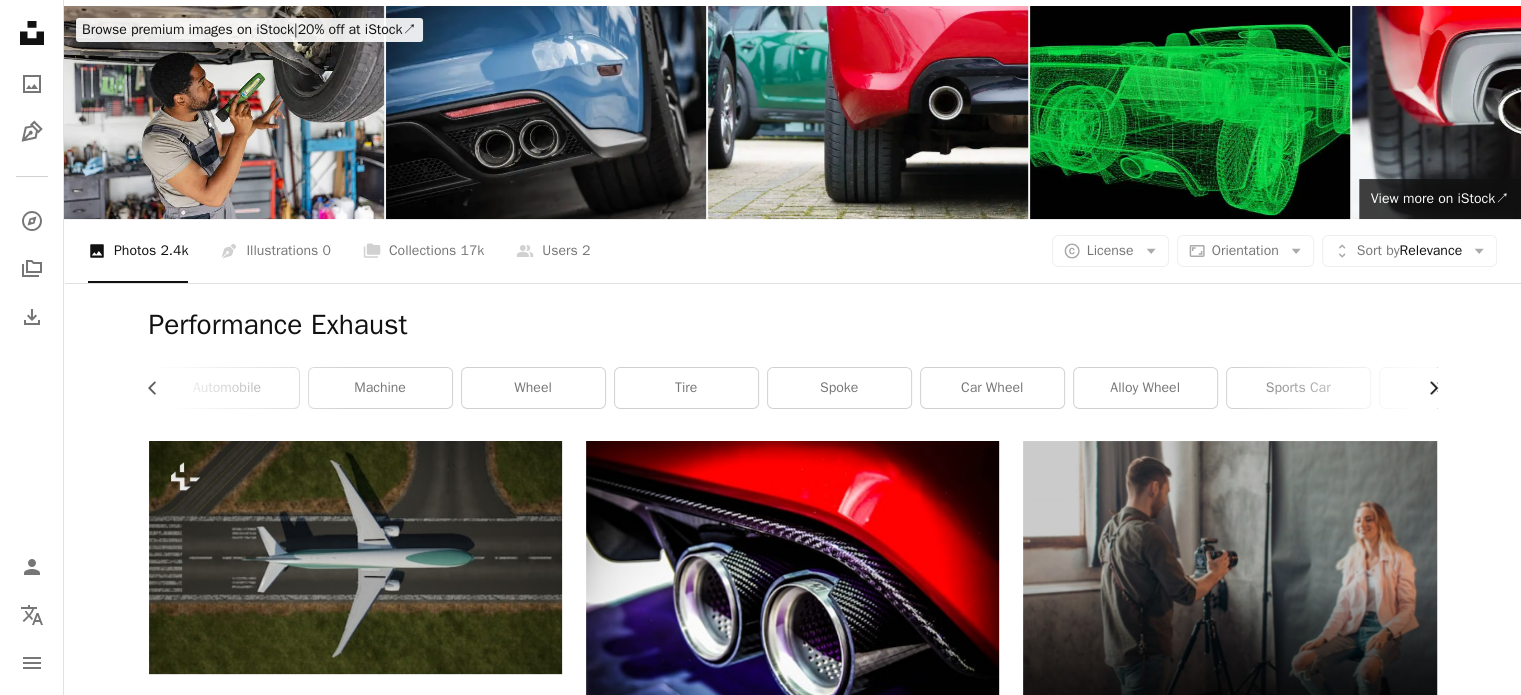 click on "Chevron right" 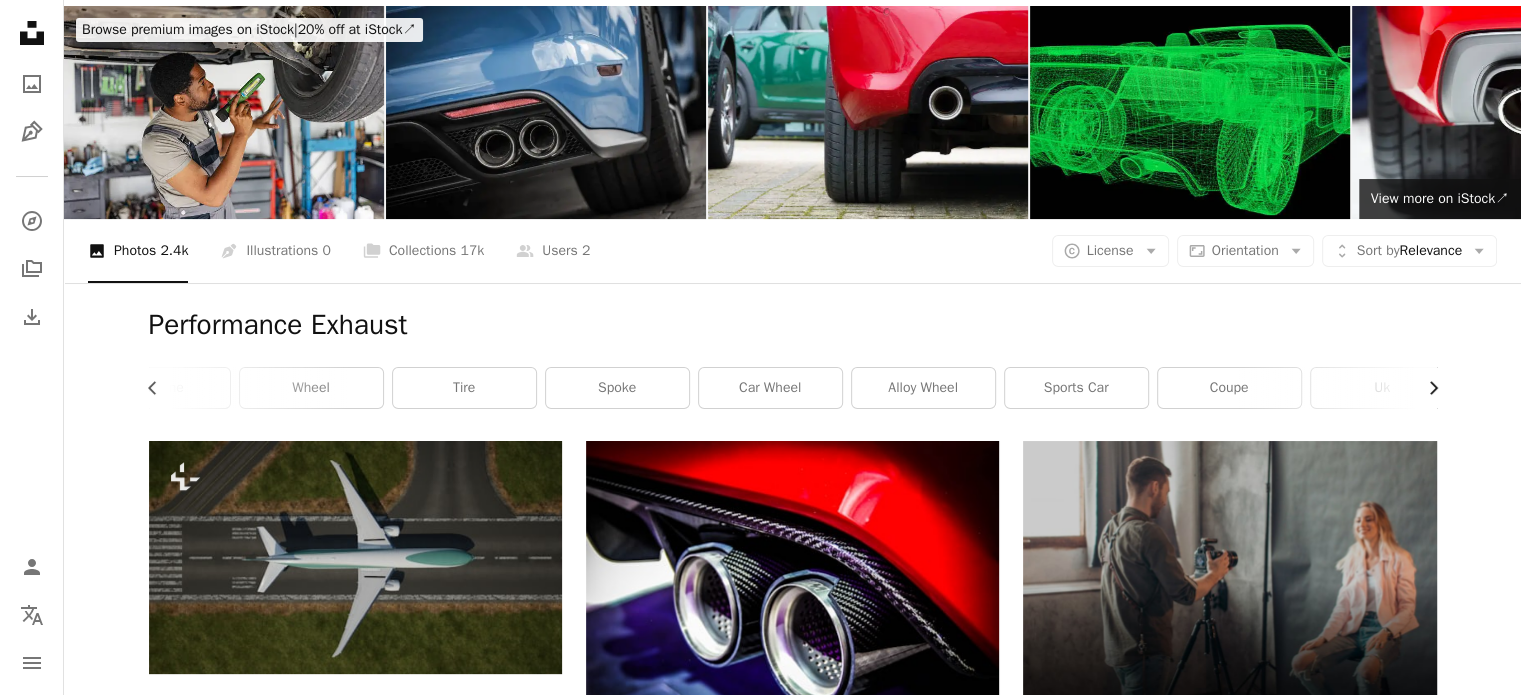 scroll, scrollTop: 0, scrollLeft: 540, axis: horizontal 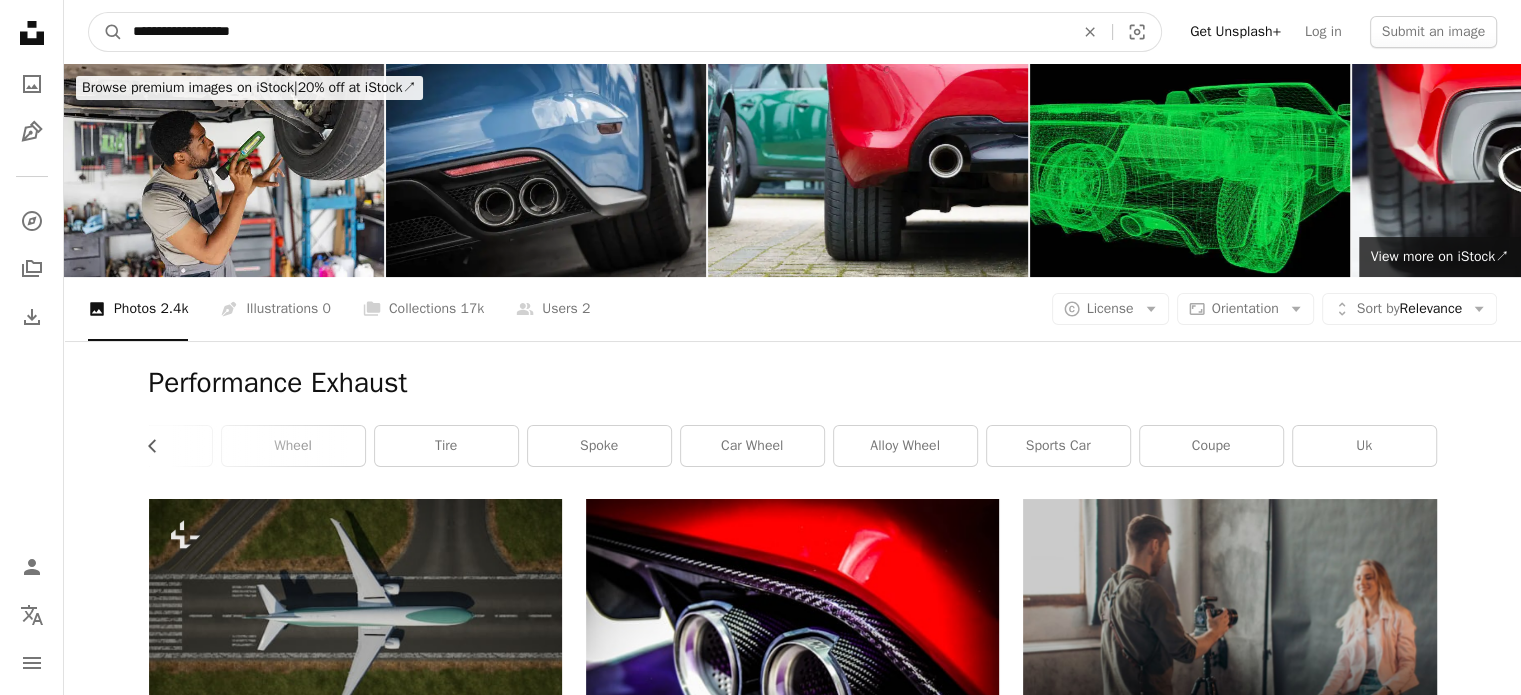 click on "**********" at bounding box center [595, 32] 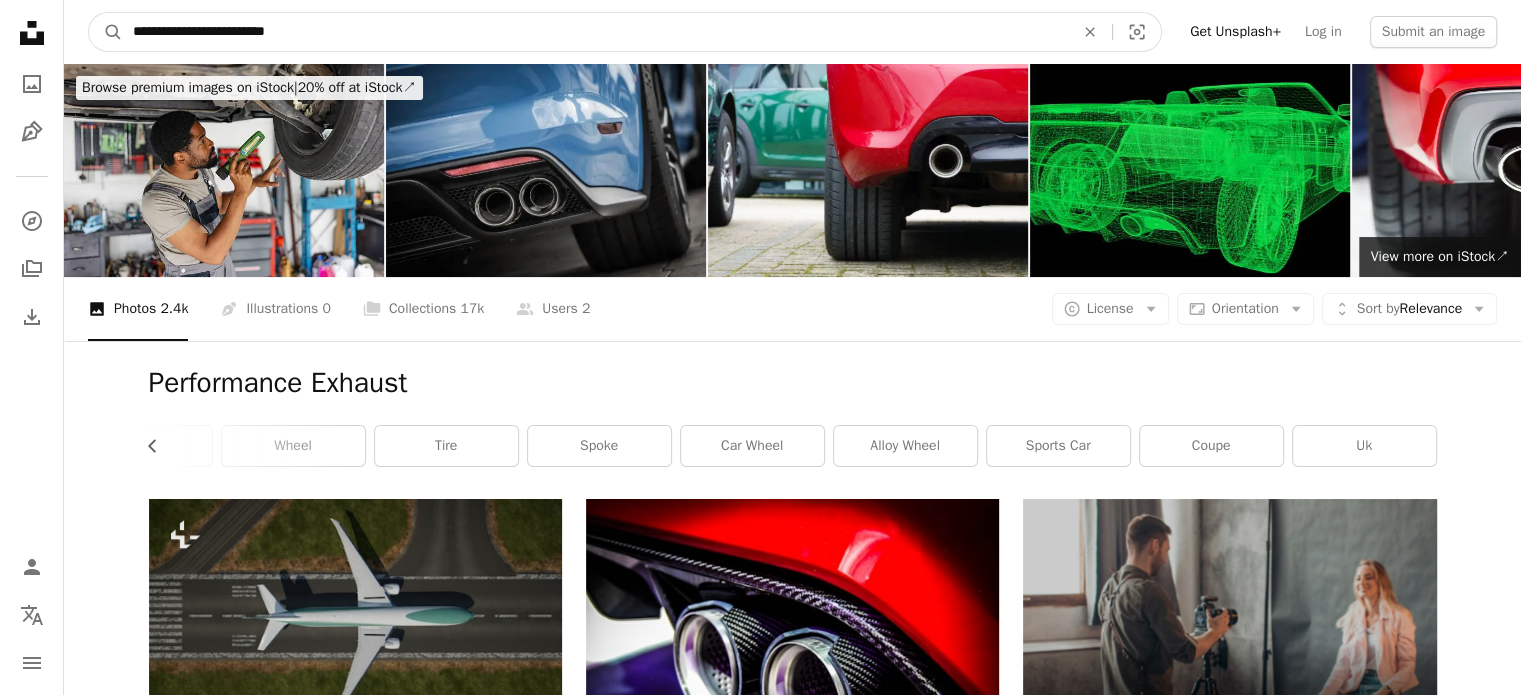 type on "**********" 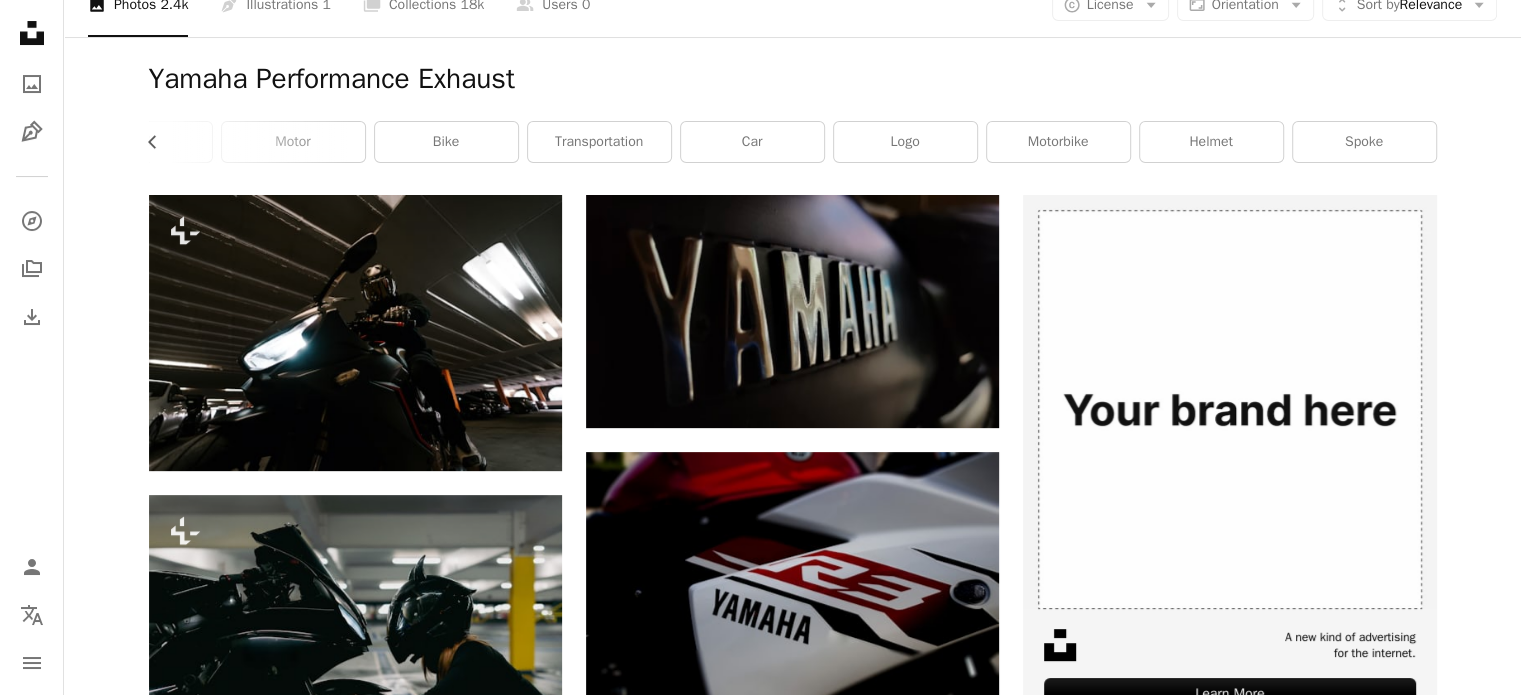 scroll, scrollTop: 308, scrollLeft: 0, axis: vertical 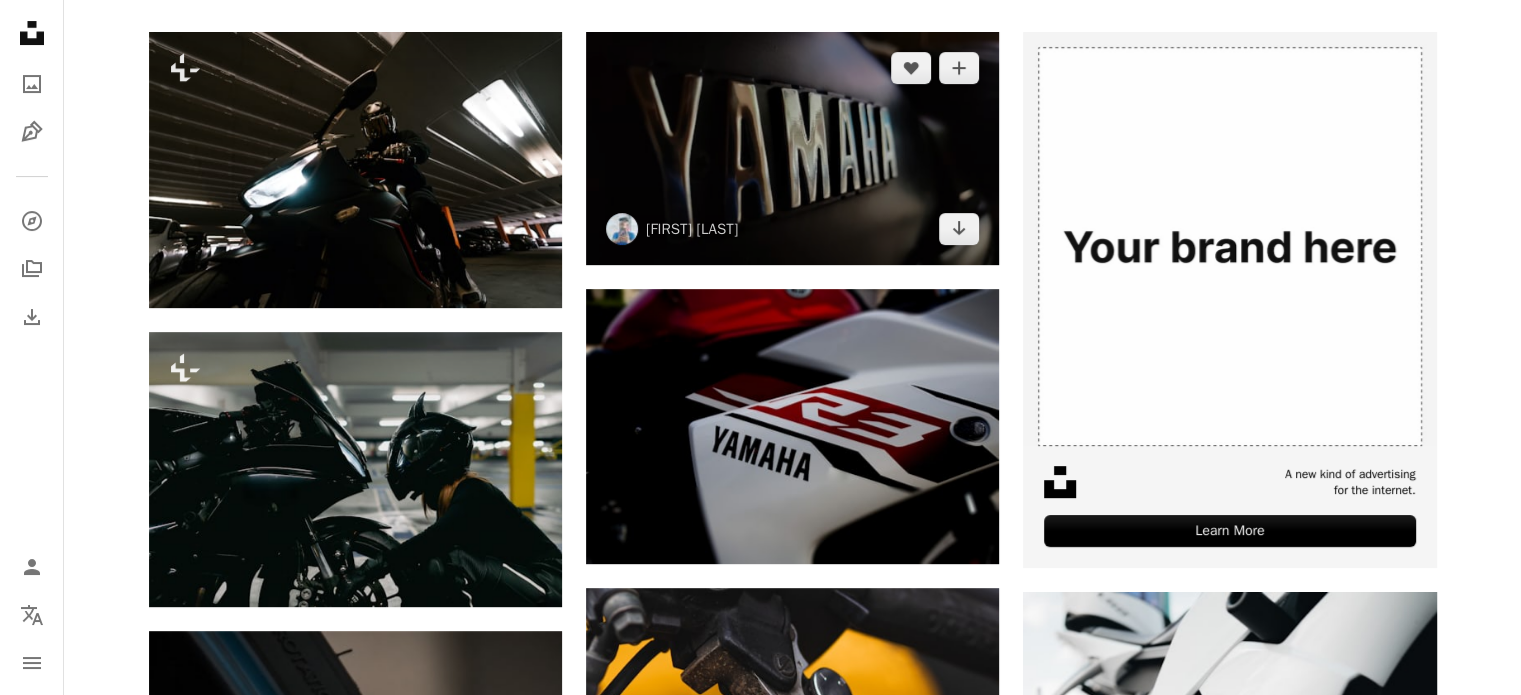click at bounding box center [792, 148] 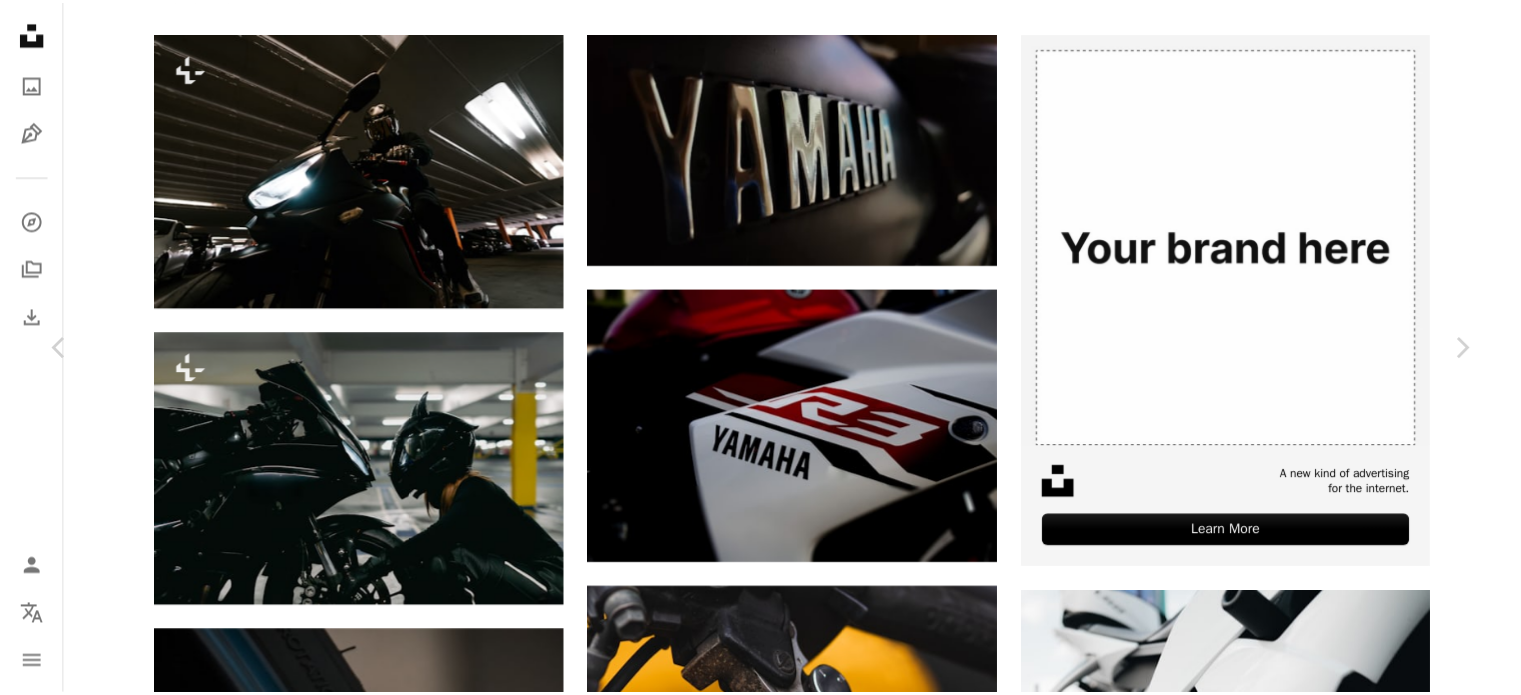 scroll, scrollTop: 0, scrollLeft: 0, axis: both 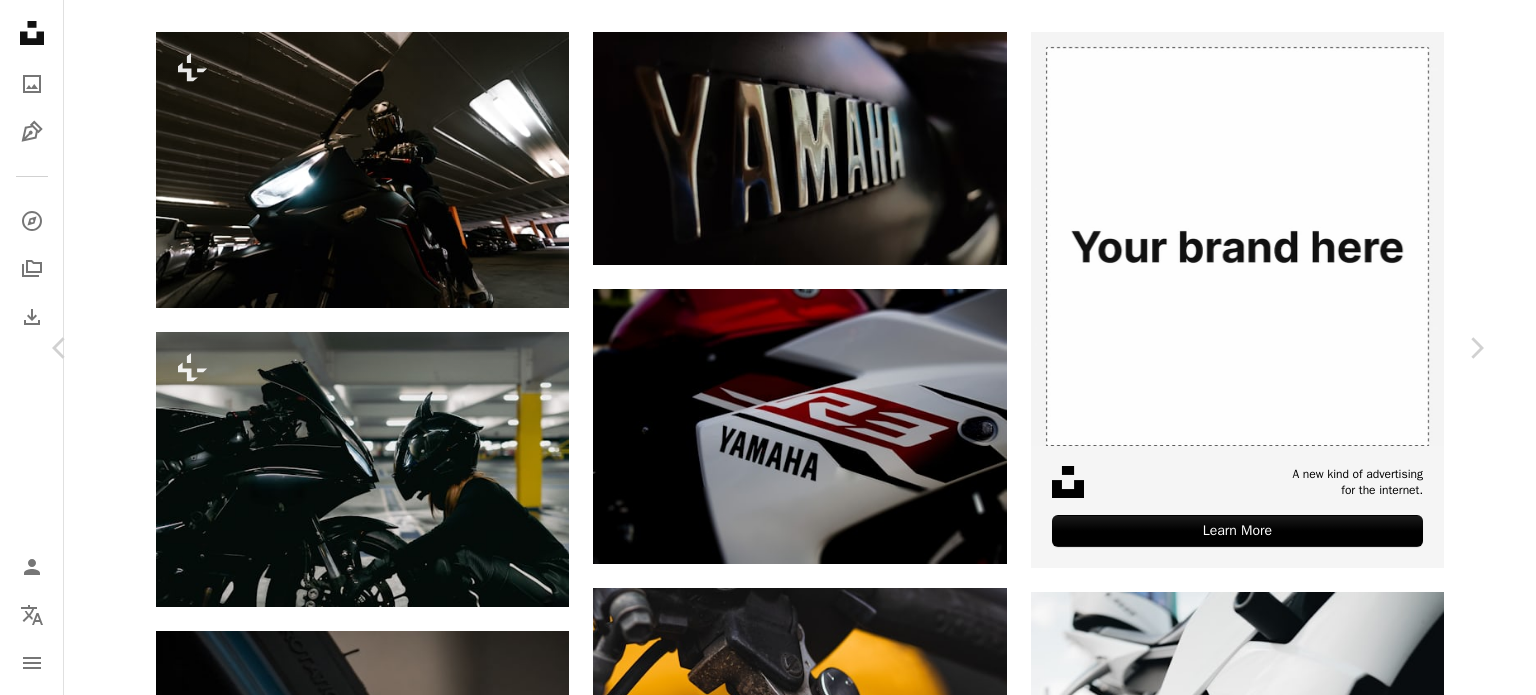 click on "Download free" at bounding box center (1287, 3873) 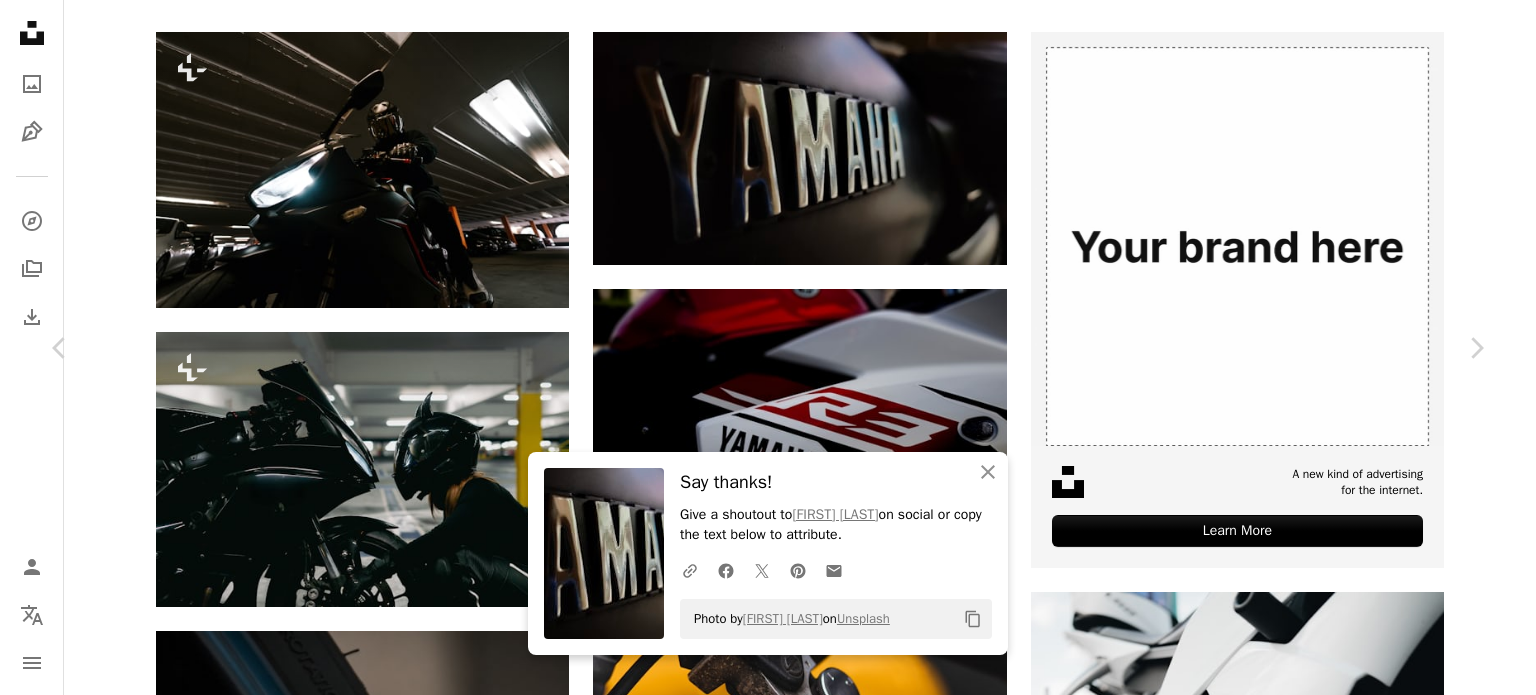click on "An X shape" at bounding box center [20, 20] 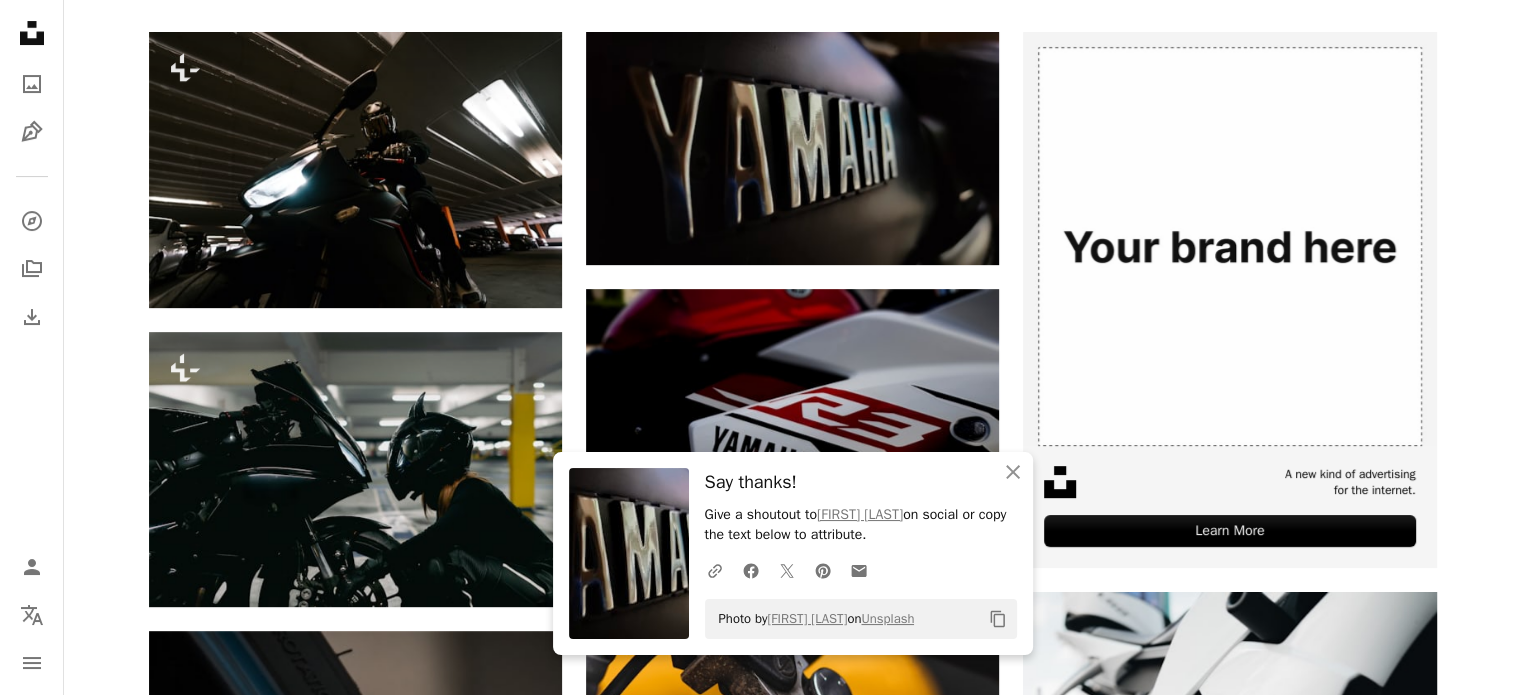 scroll, scrollTop: 0, scrollLeft: 0, axis: both 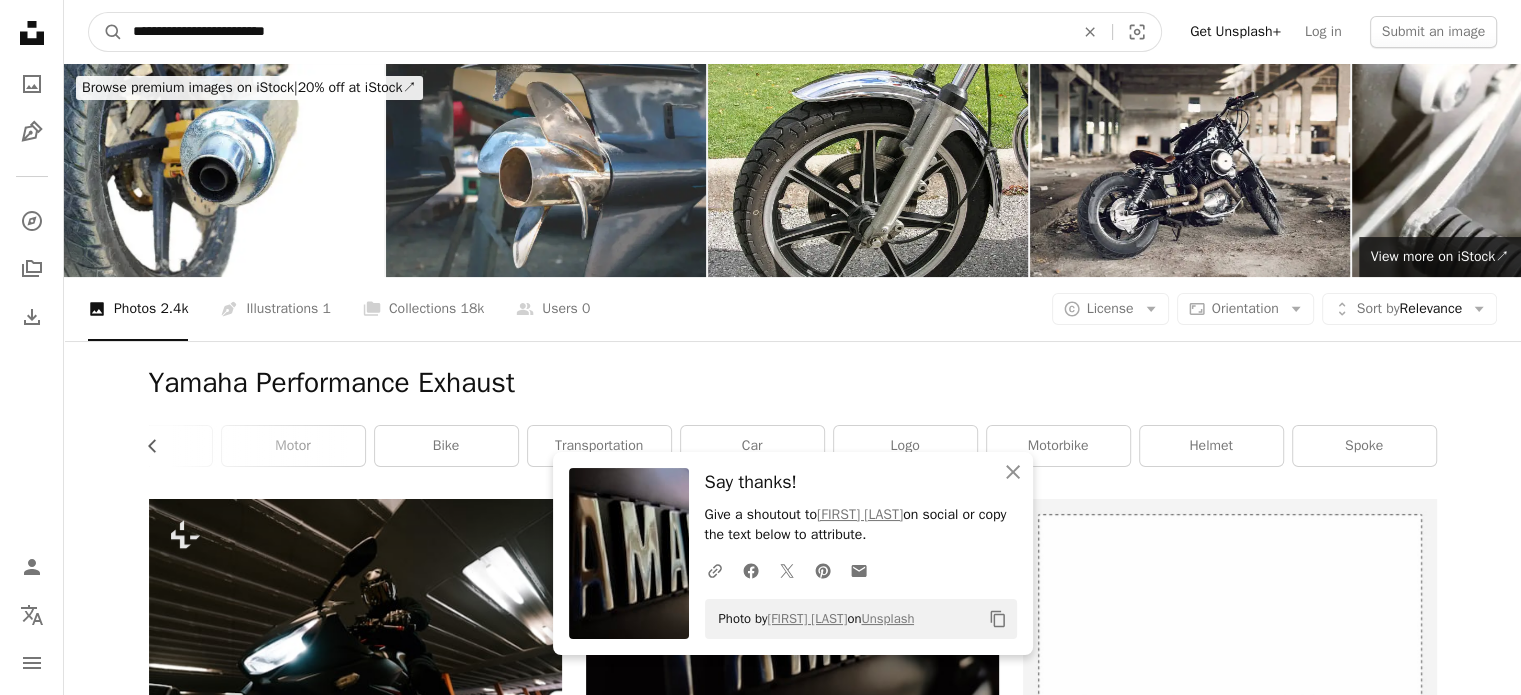click on "**********" at bounding box center [595, 32] 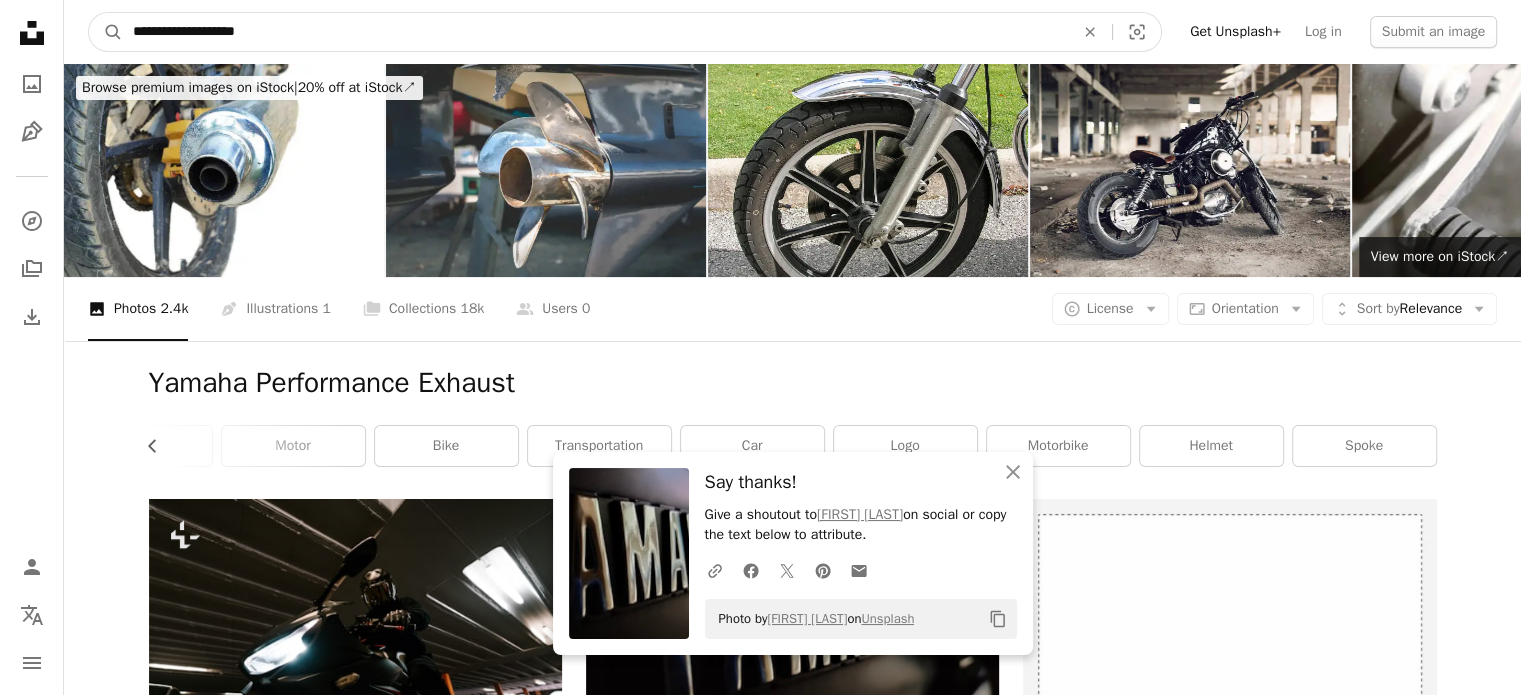 type on "**********" 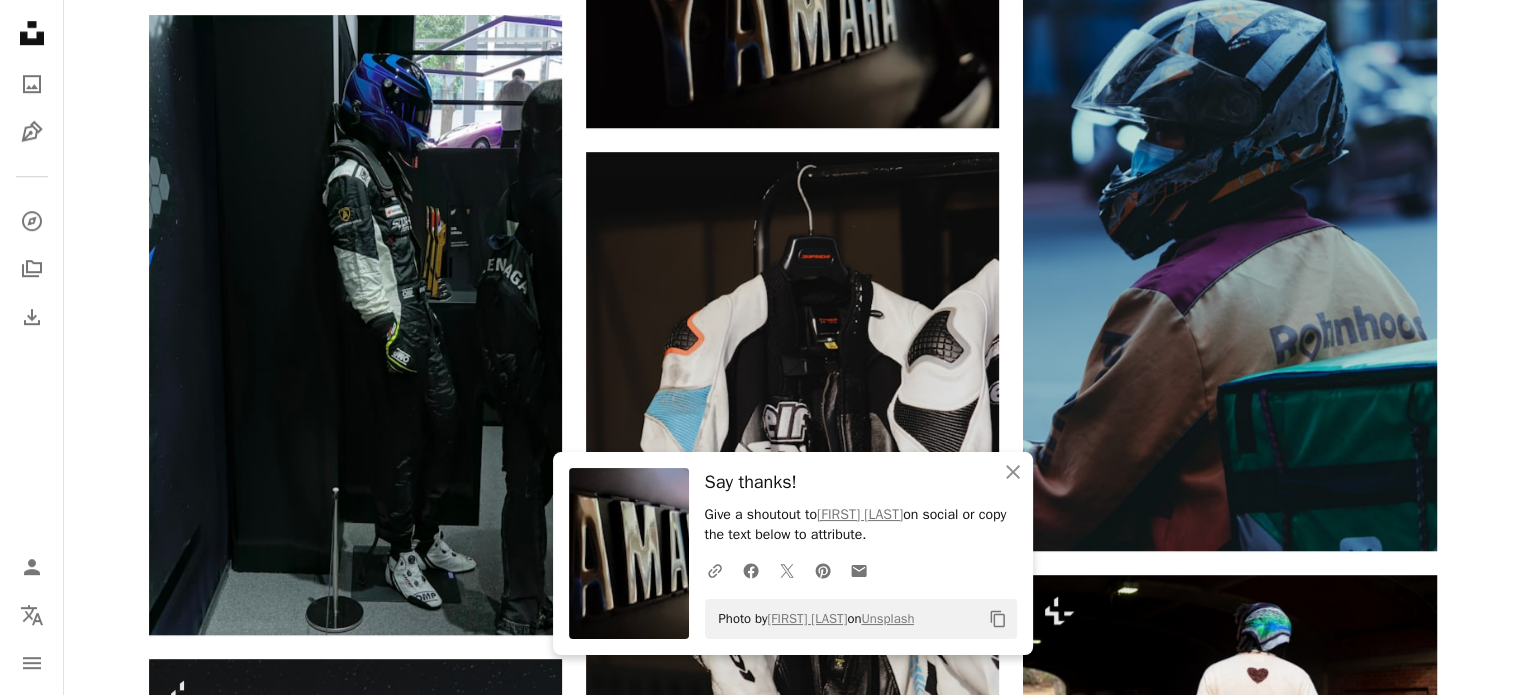 scroll, scrollTop: 1522, scrollLeft: 0, axis: vertical 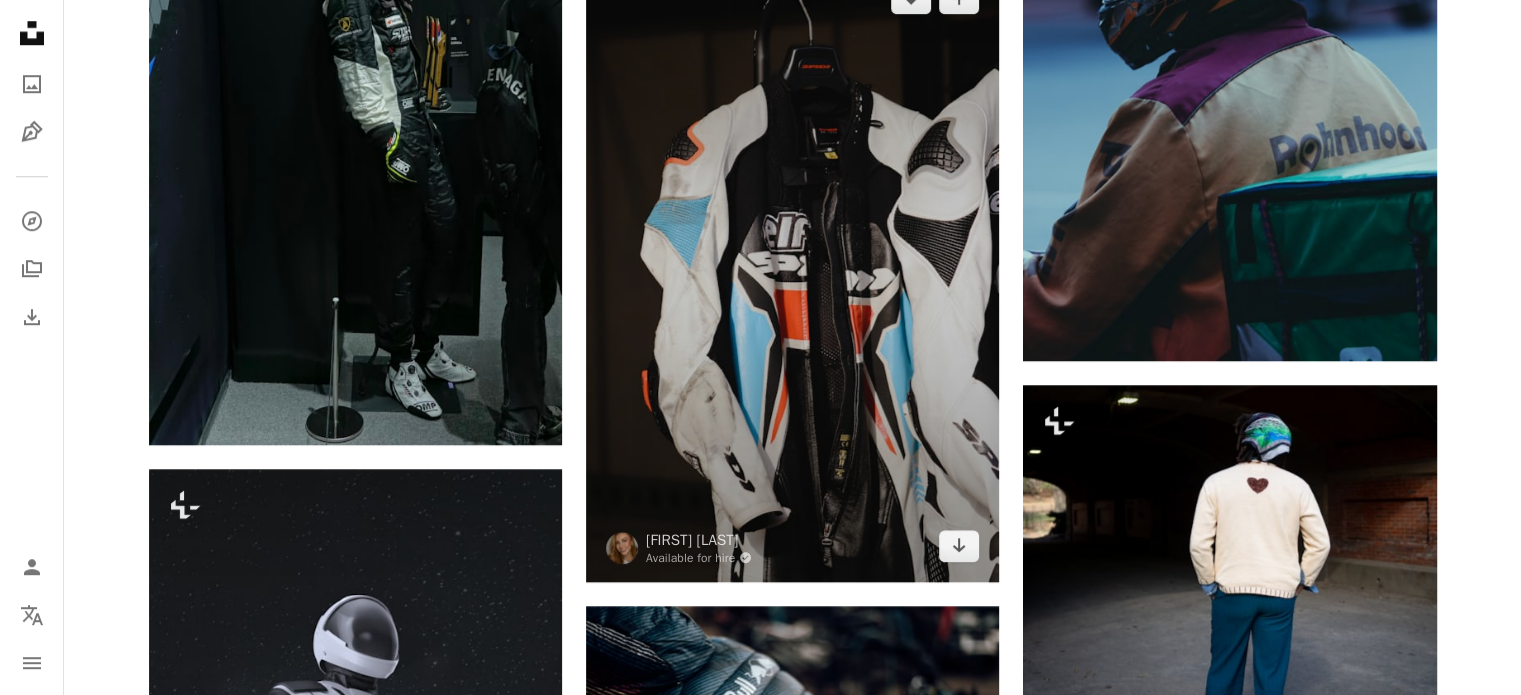 click at bounding box center (792, 272) 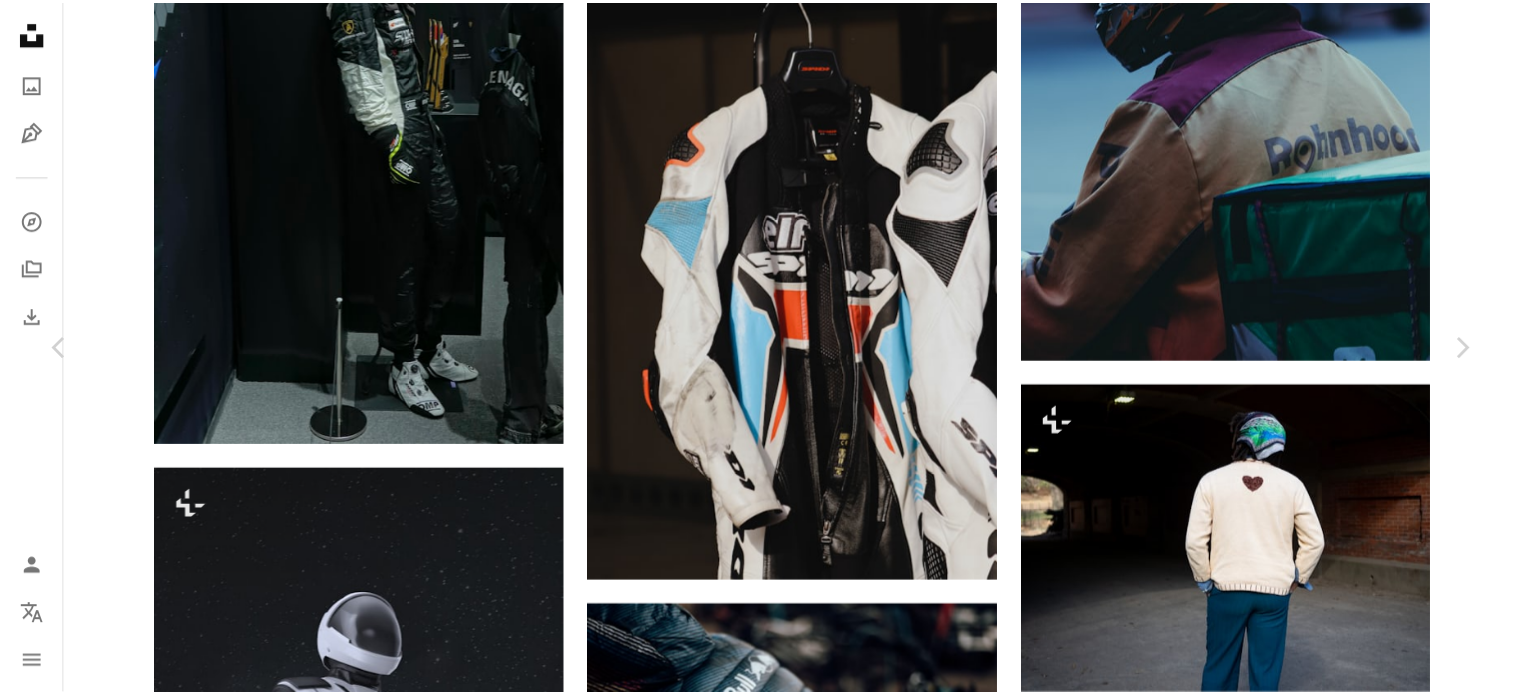 scroll, scrollTop: 0, scrollLeft: 0, axis: both 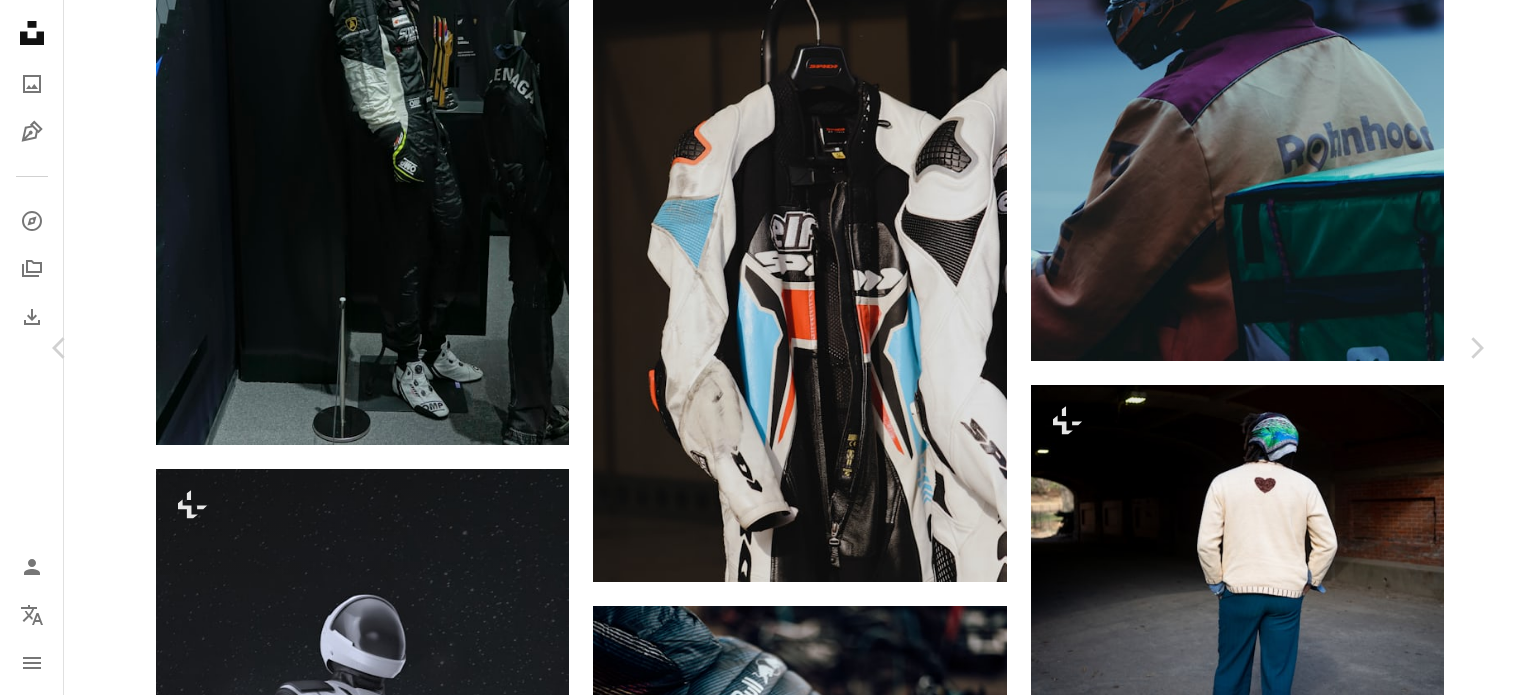 click on "An X shape" at bounding box center (20, 20) 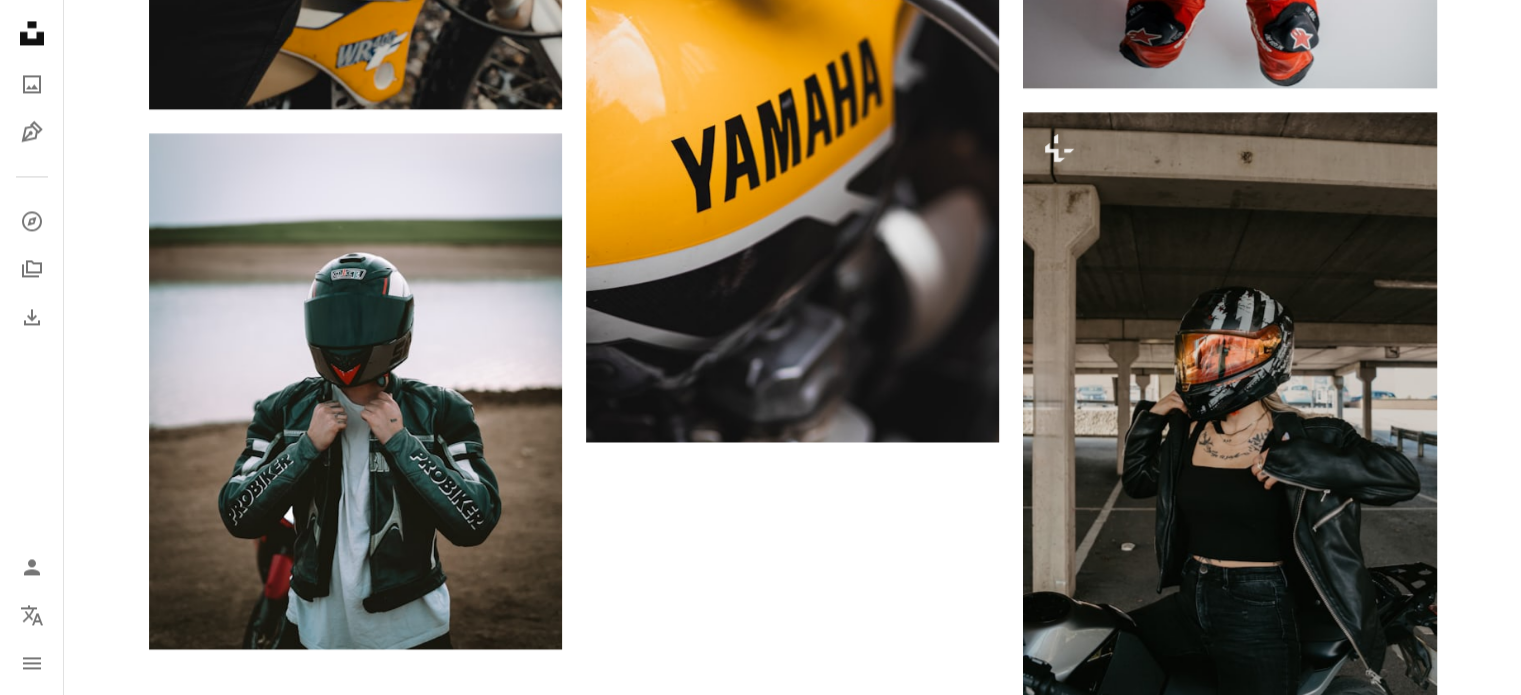 scroll, scrollTop: 3254, scrollLeft: 0, axis: vertical 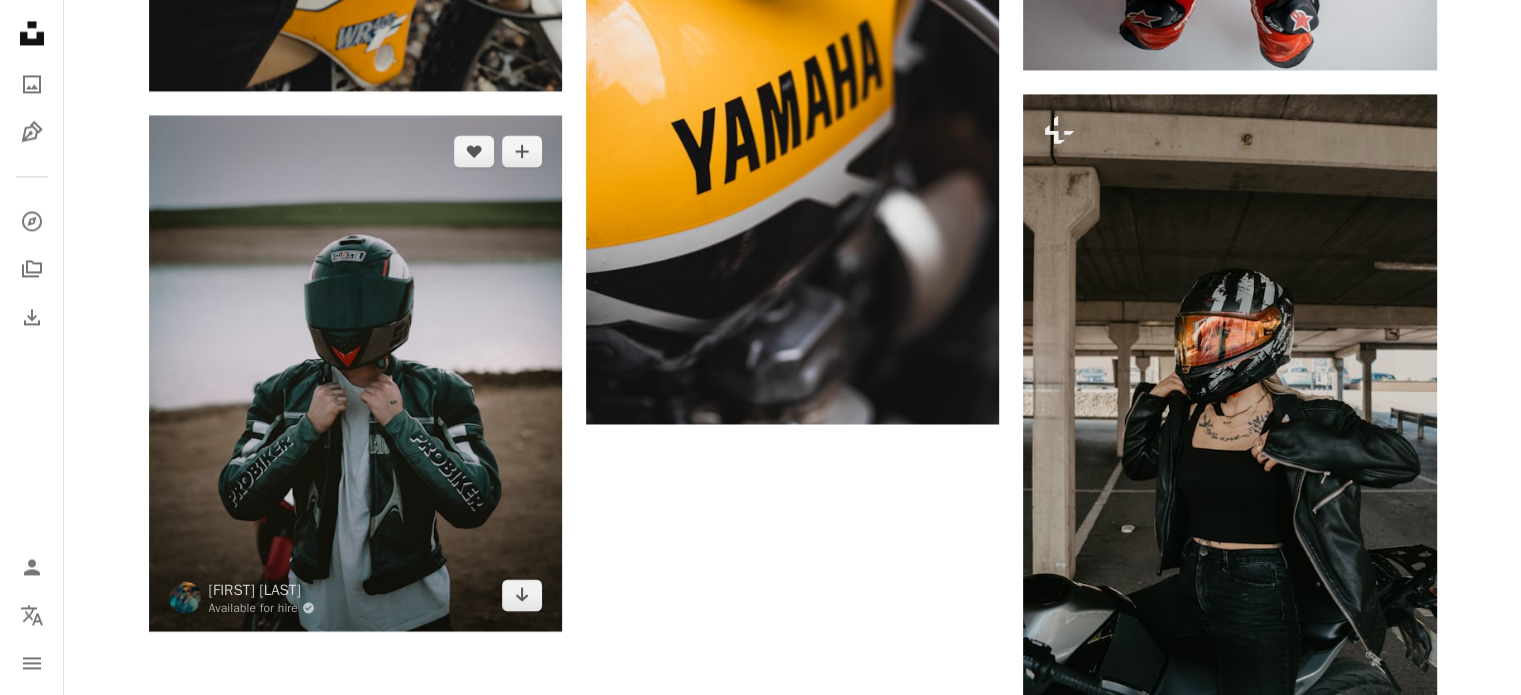 click at bounding box center [355, 373] 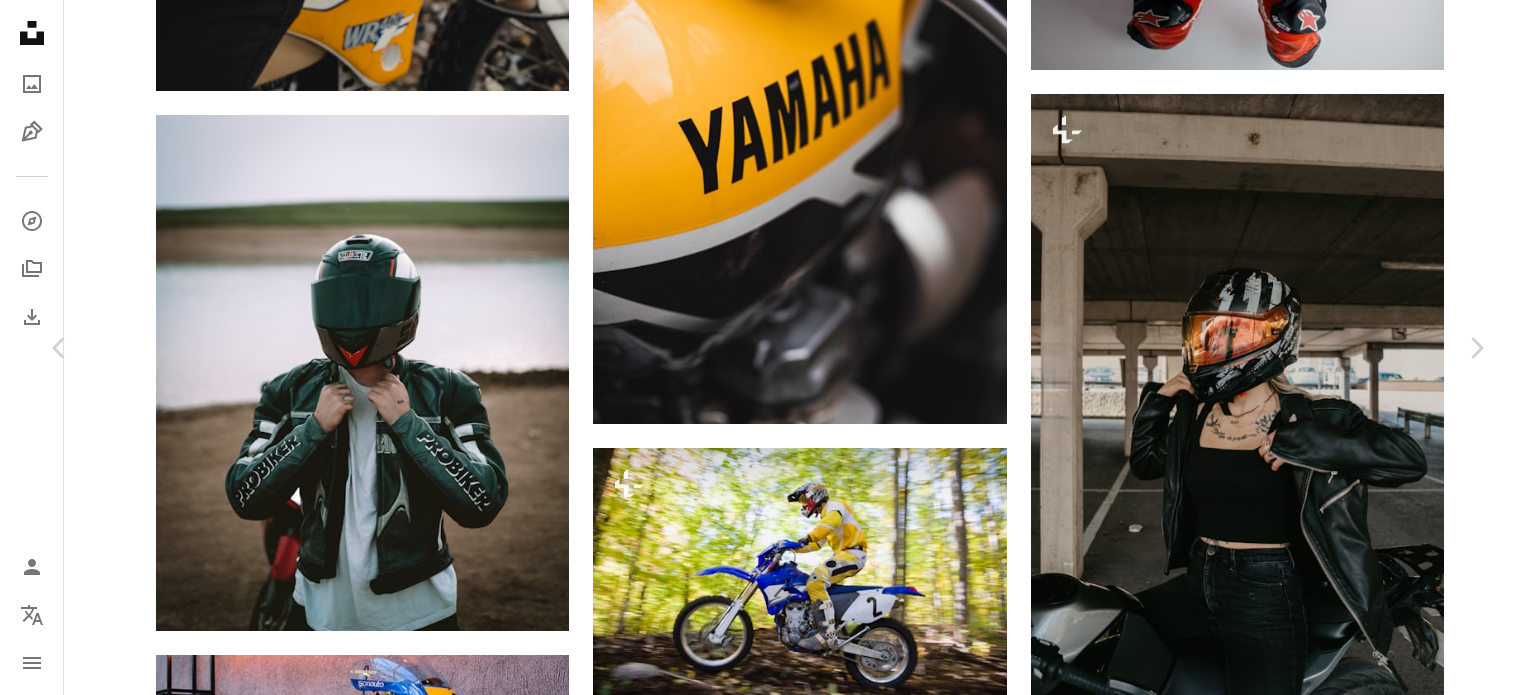 click on "Download free" at bounding box center [1287, 5284] 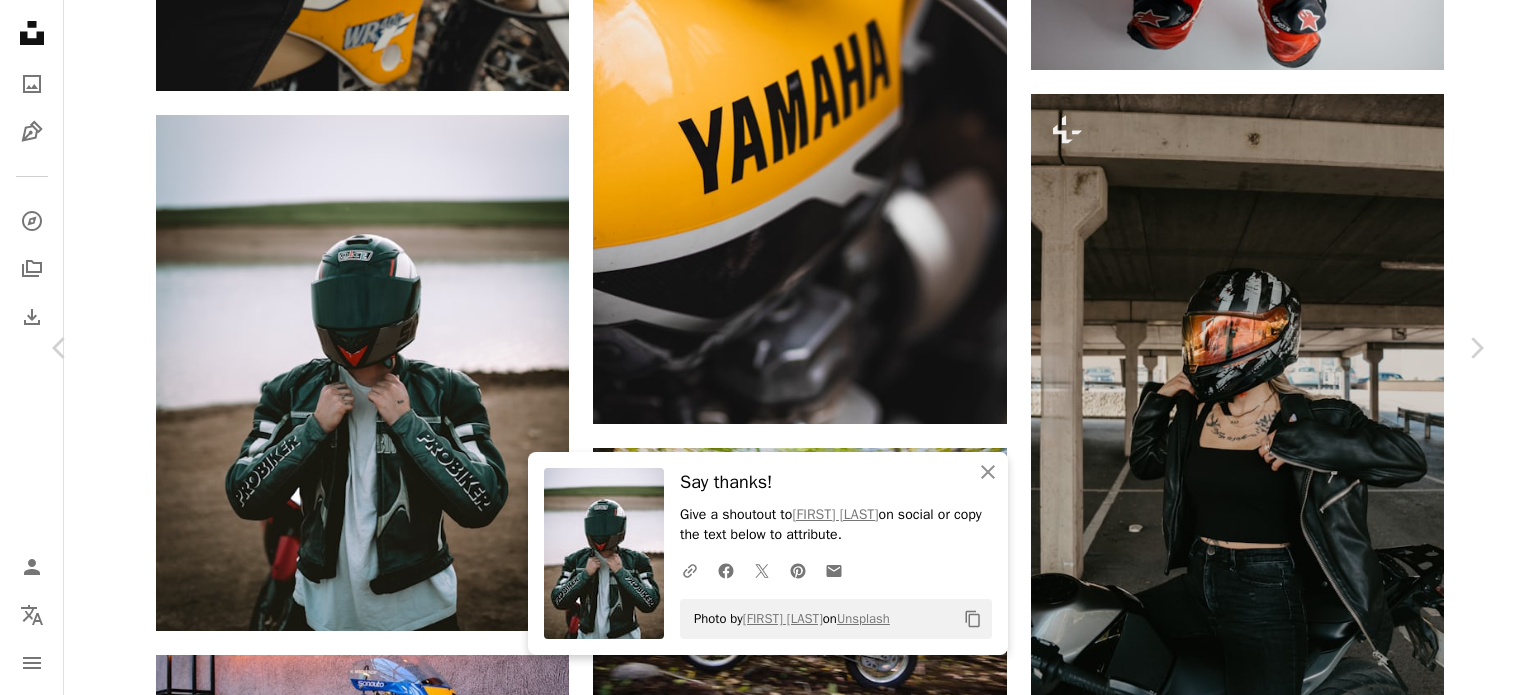 click on "Download free" at bounding box center [1287, 5284] 